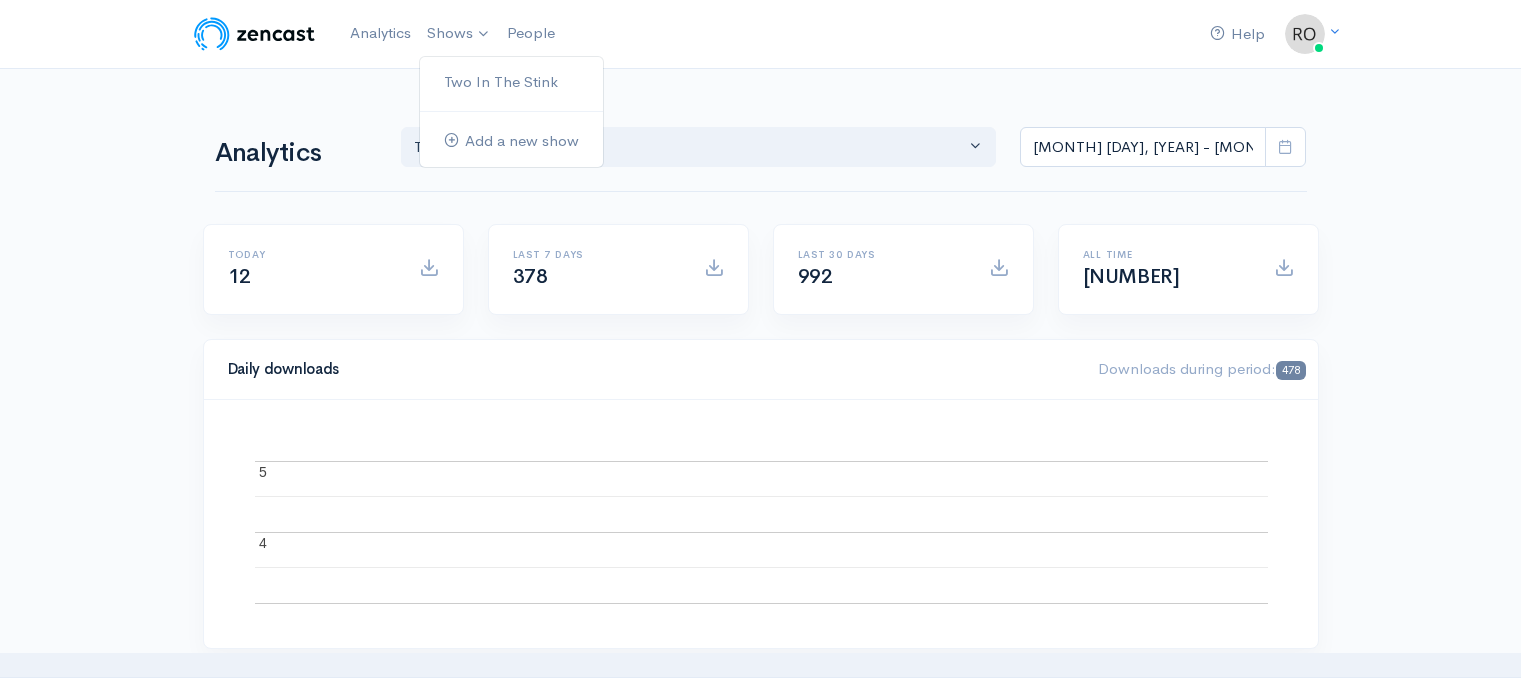 scroll, scrollTop: 0, scrollLeft: 0, axis: both 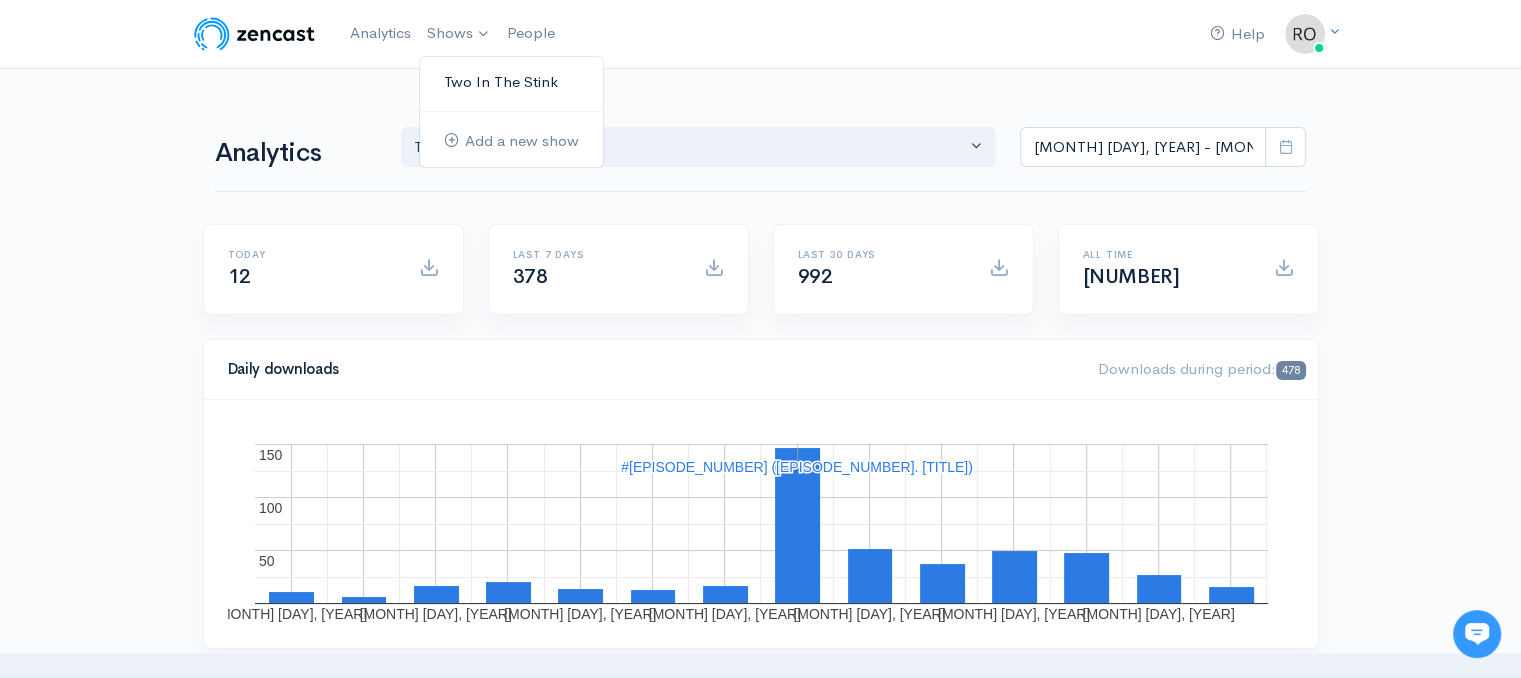click on "Two In The Stink" at bounding box center [511, 82] 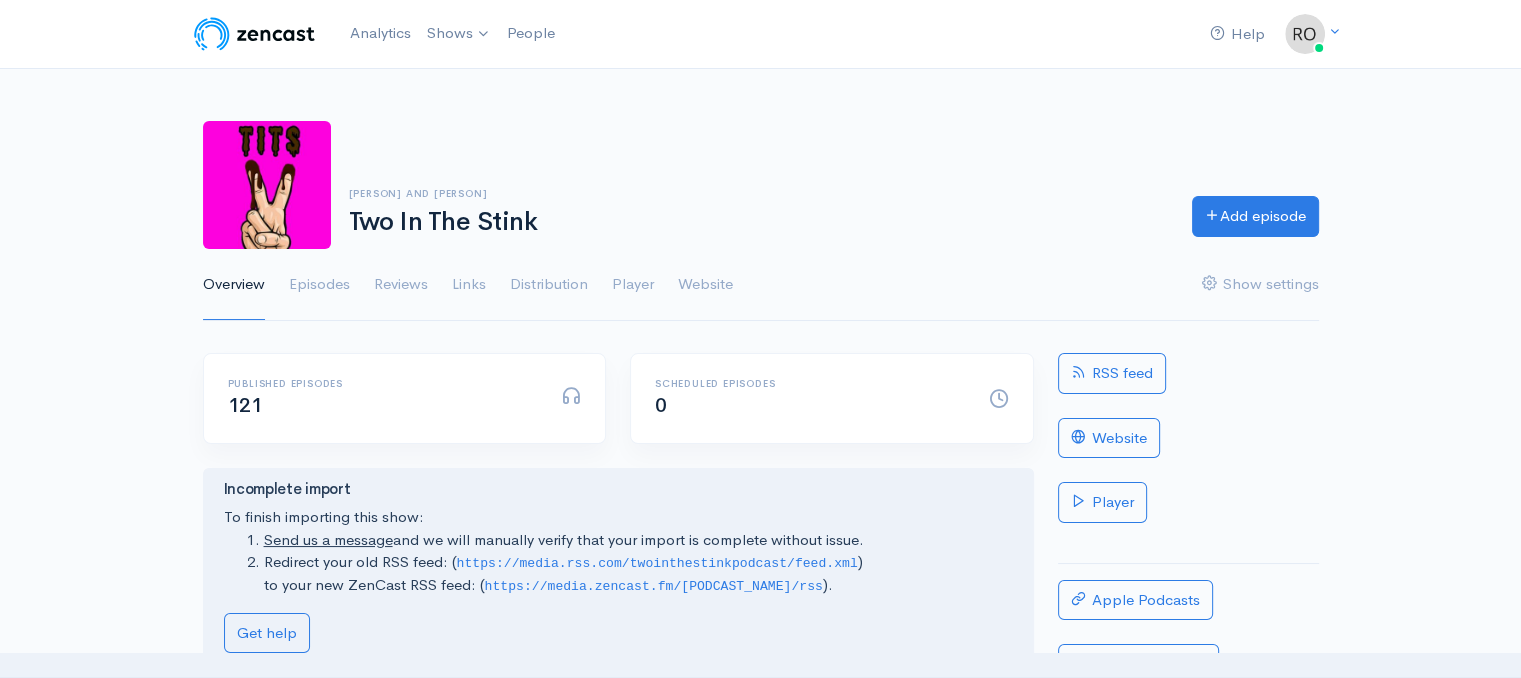 scroll, scrollTop: 0, scrollLeft: 0, axis: both 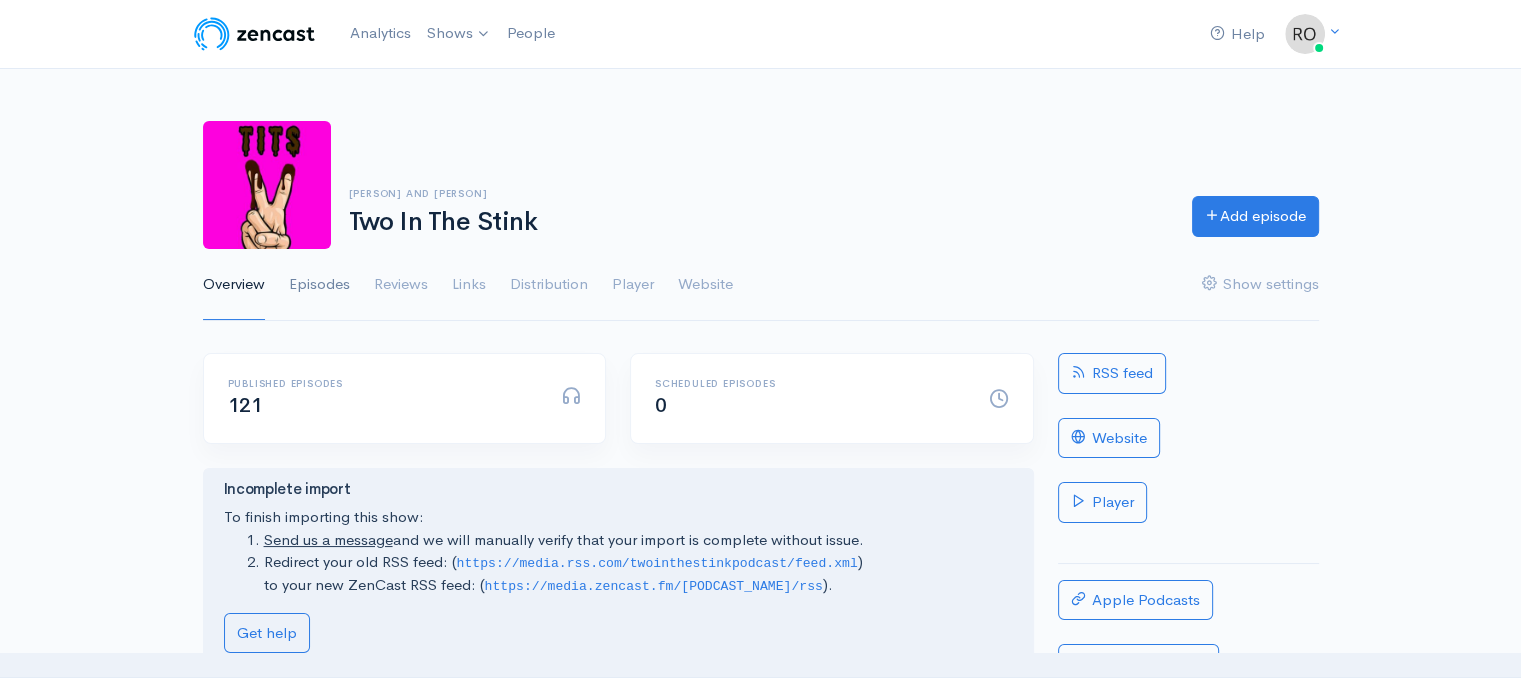 click on "Episodes" at bounding box center (319, 285) 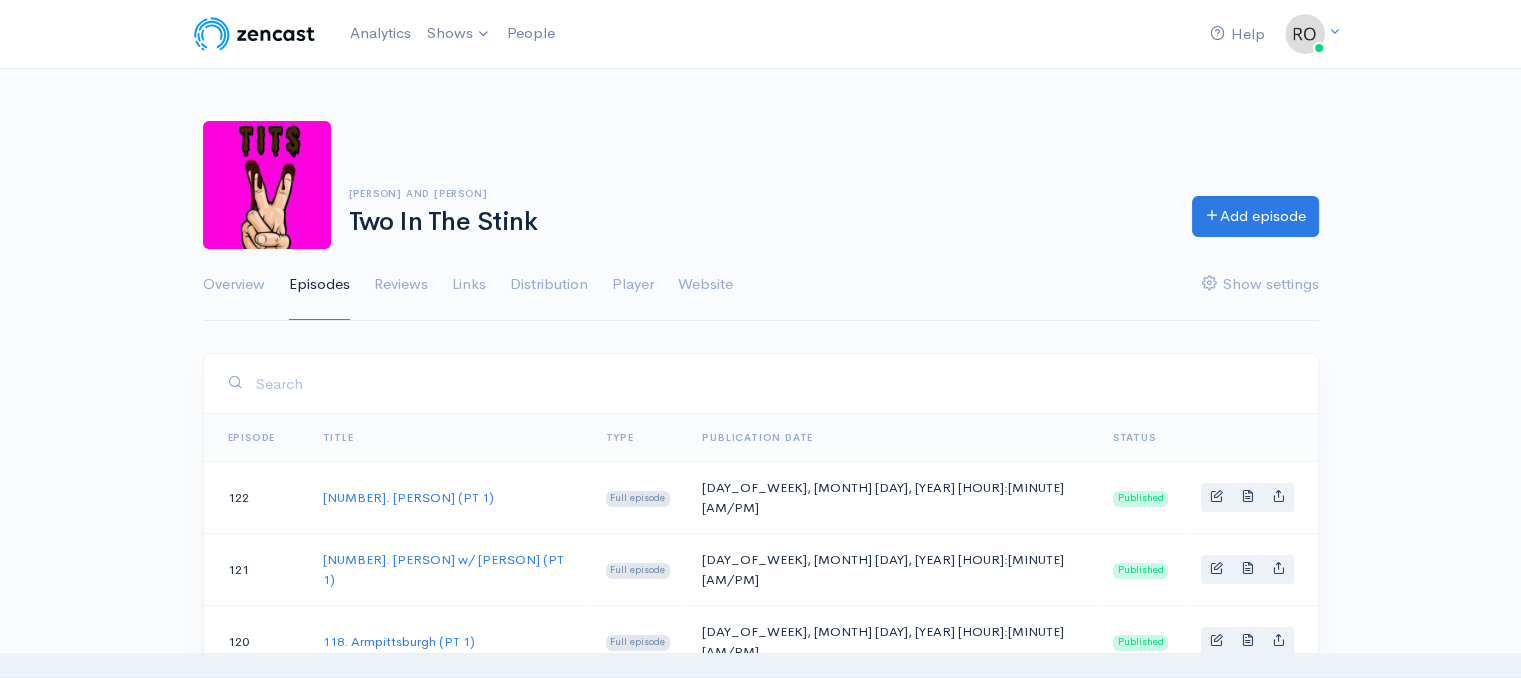 scroll, scrollTop: 0, scrollLeft: 0, axis: both 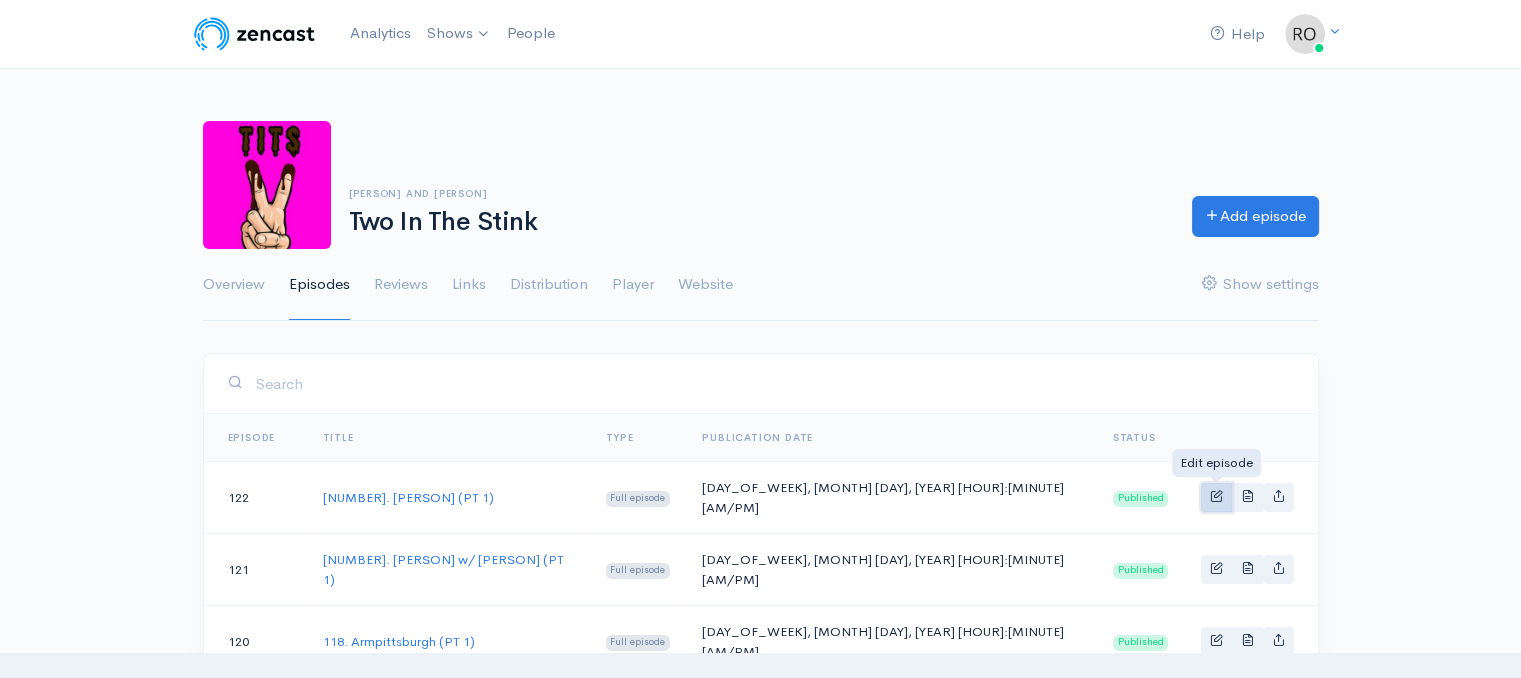 click at bounding box center [1216, 495] 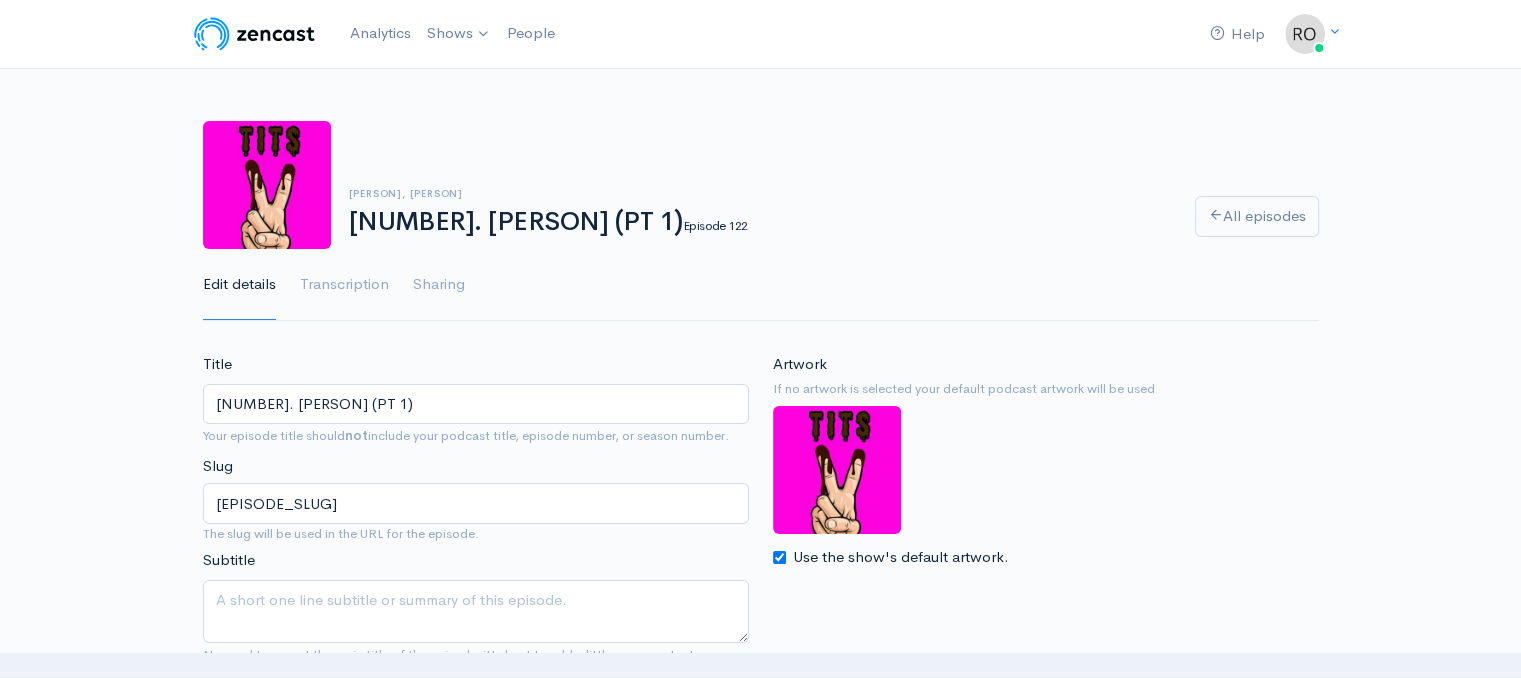 scroll, scrollTop: 0, scrollLeft: 0, axis: both 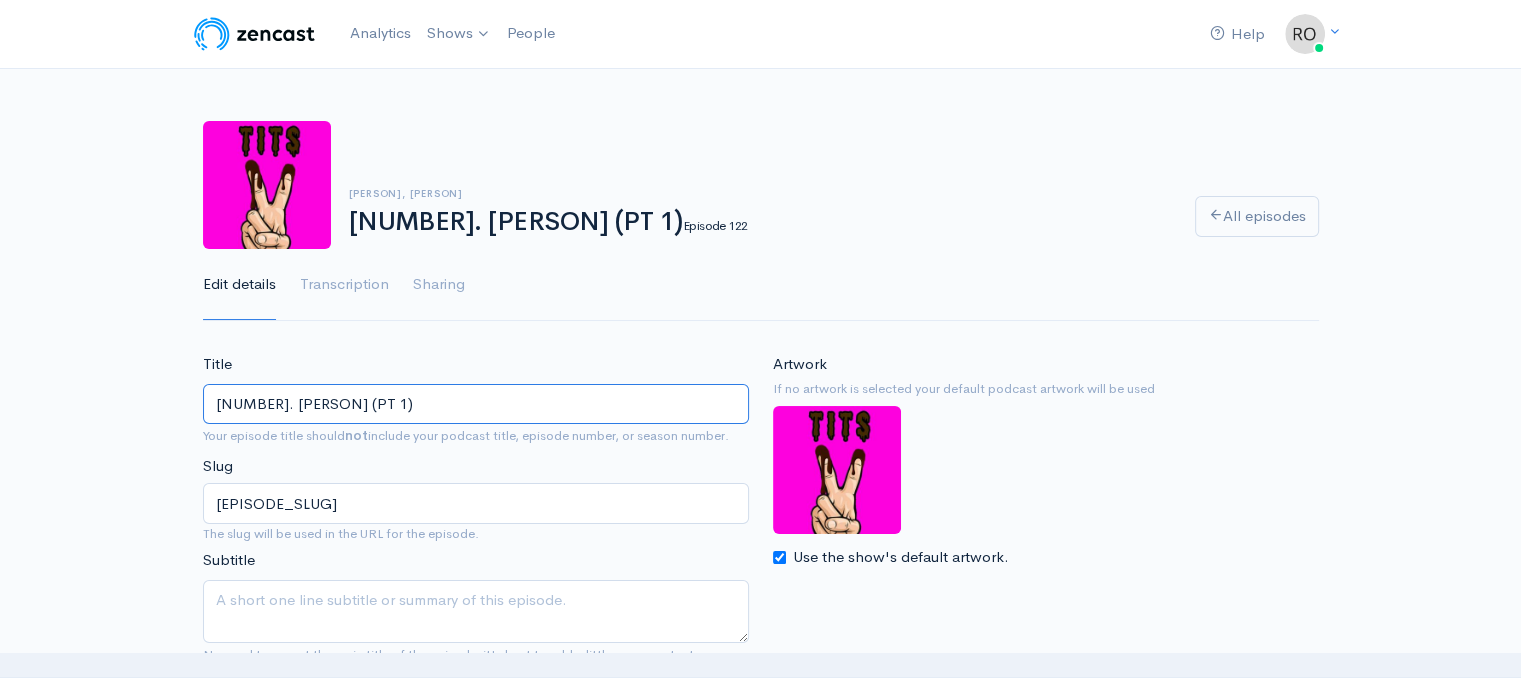 click on "120. Crazy Balls (PT 1)" at bounding box center (476, 404) 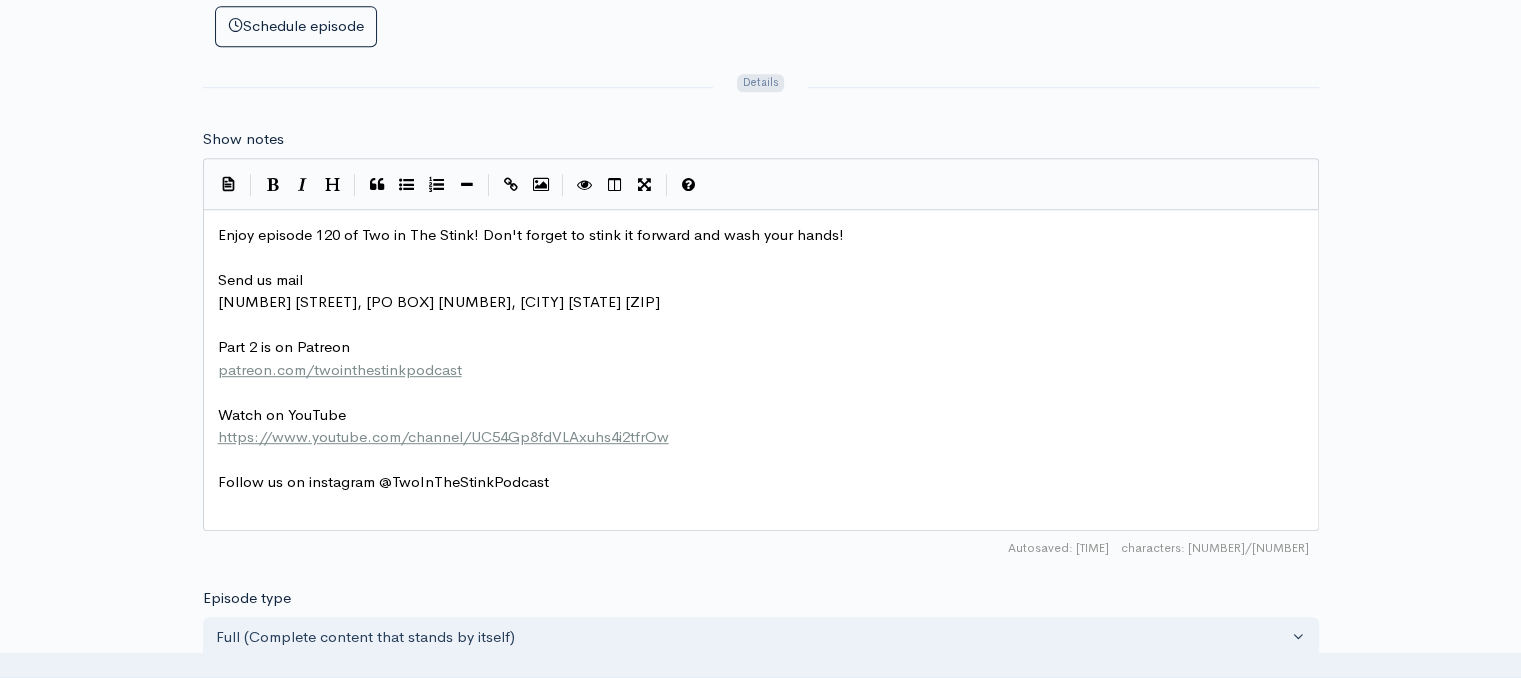 scroll, scrollTop: 1067, scrollLeft: 0, axis: vertical 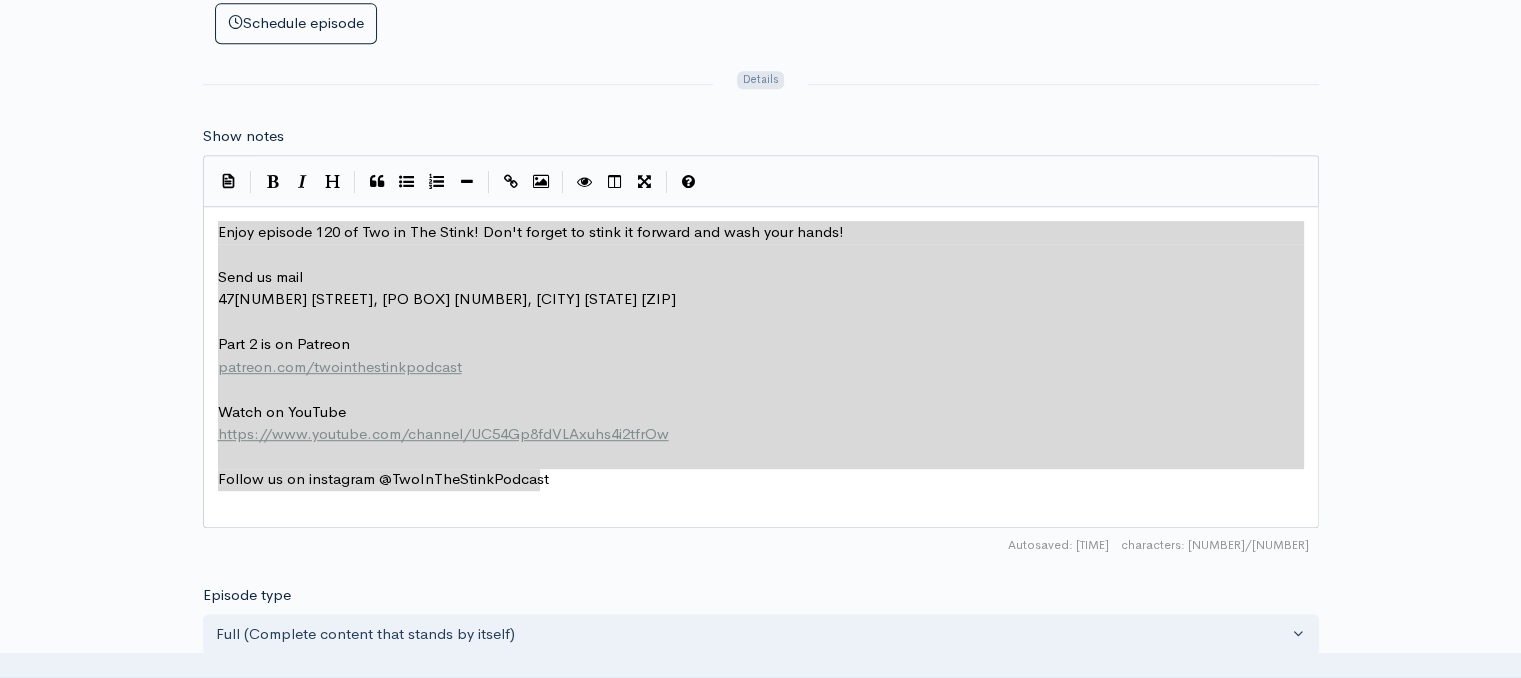 drag, startPoint x: 577, startPoint y: 479, endPoint x: 108, endPoint y: 202, distance: 544.69257 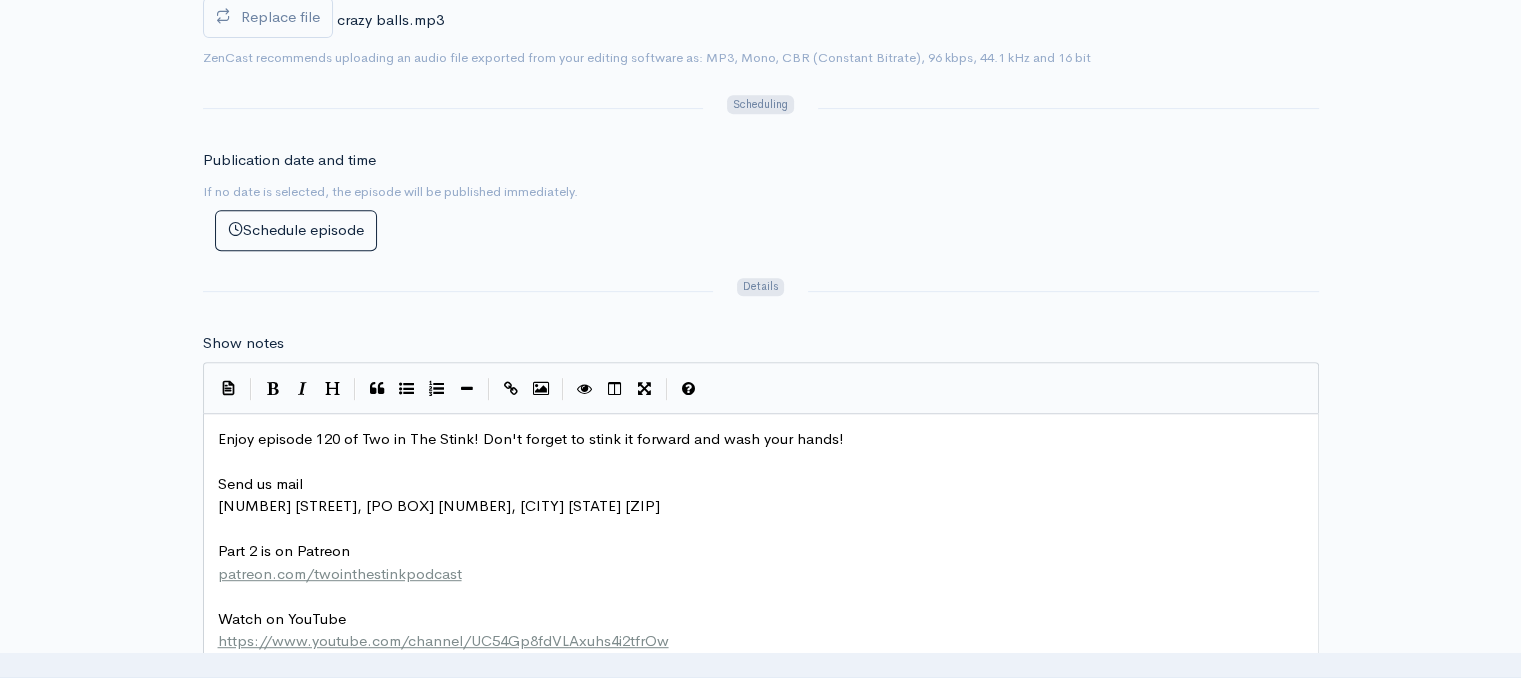 scroll, scrollTop: 864, scrollLeft: 0, axis: vertical 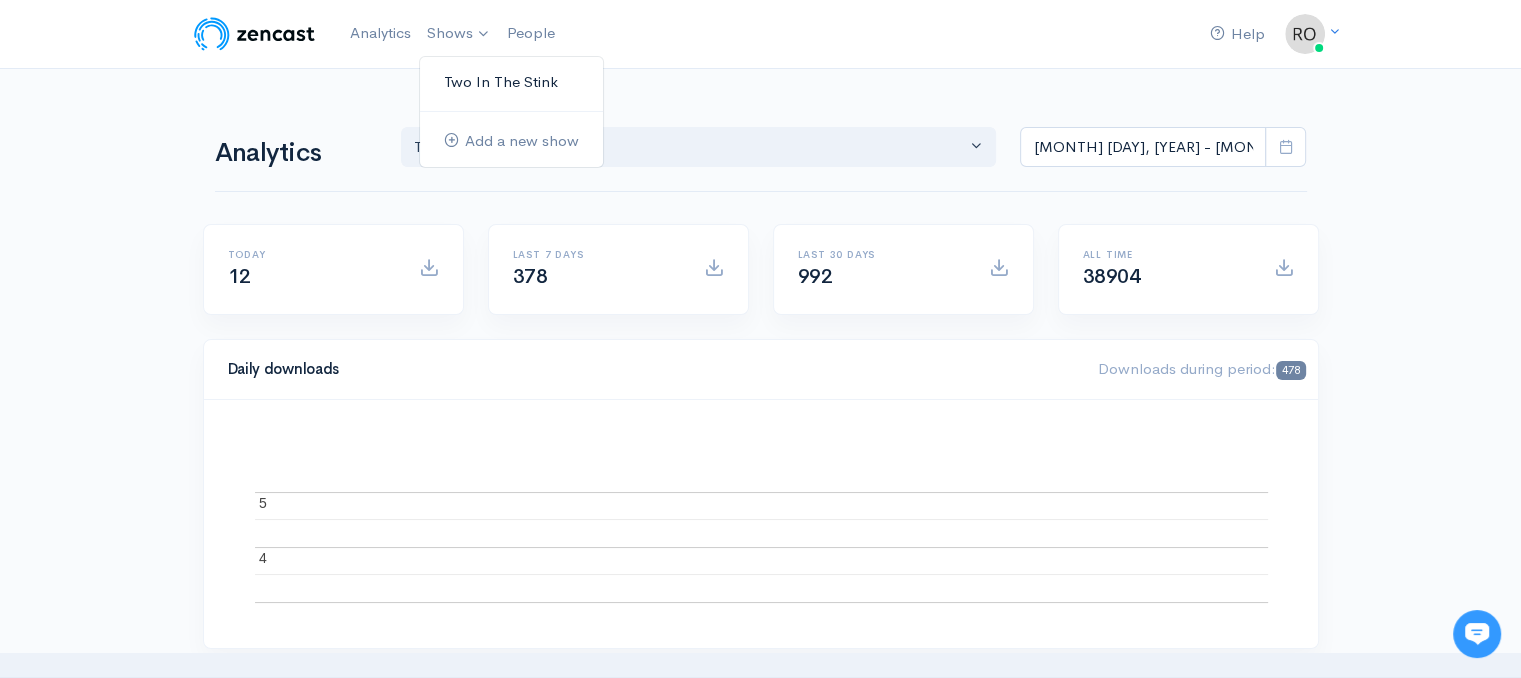 click on "Two In The Stink" at bounding box center [511, 82] 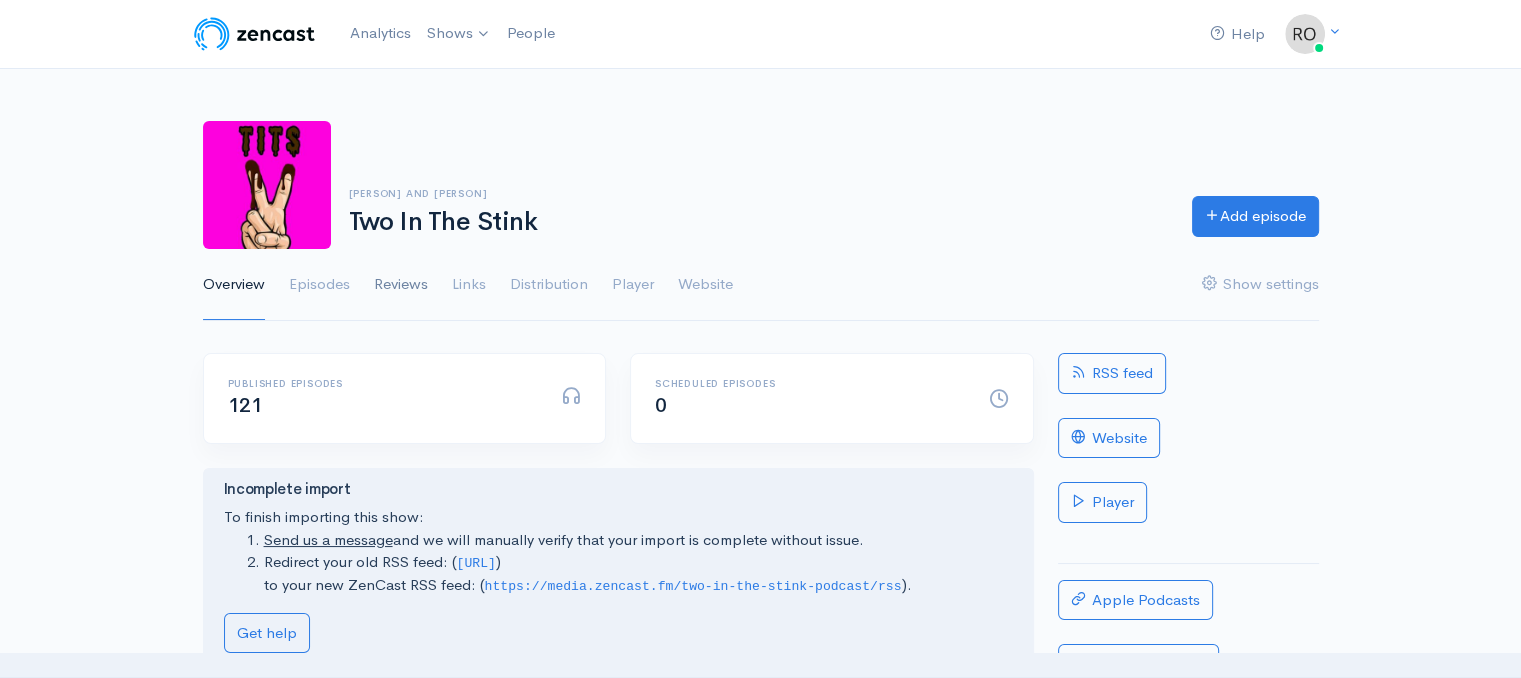 scroll, scrollTop: 0, scrollLeft: 0, axis: both 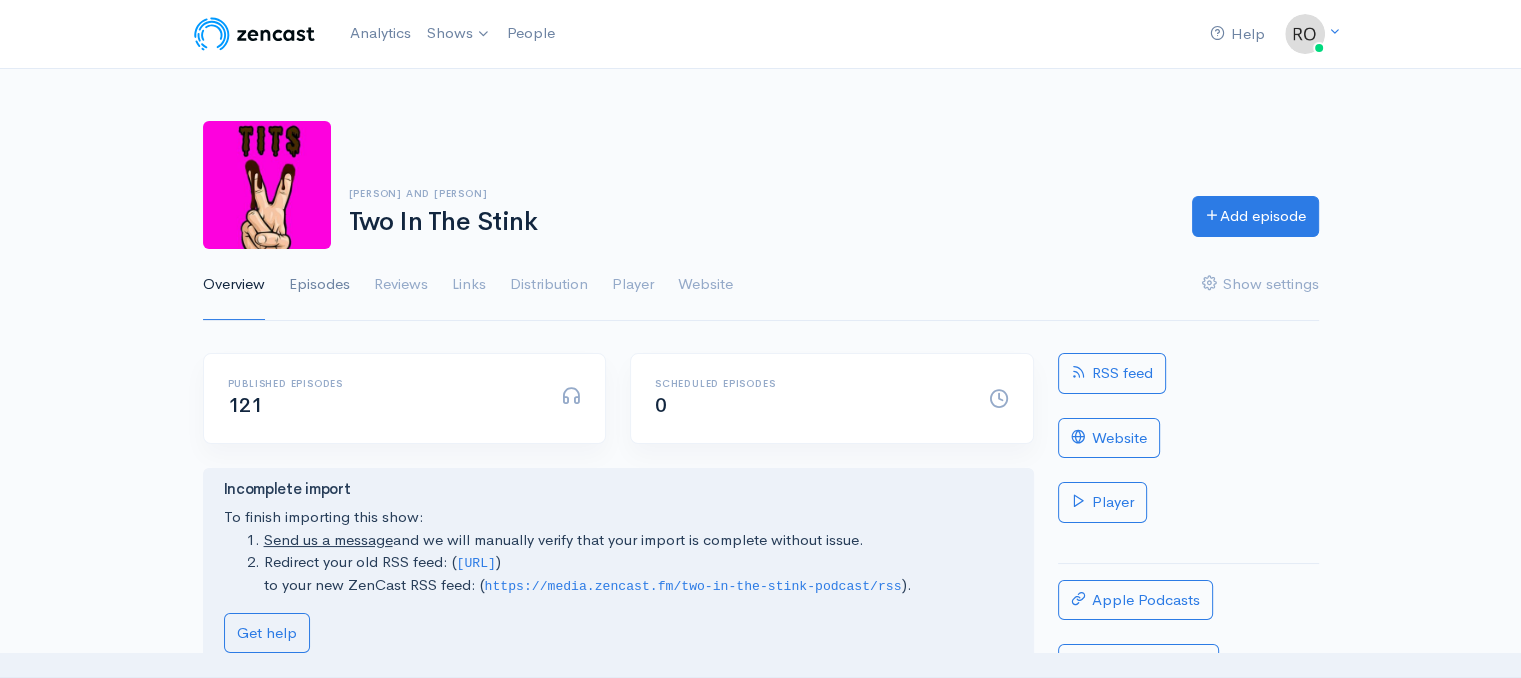 click on "Episodes" at bounding box center (319, 285) 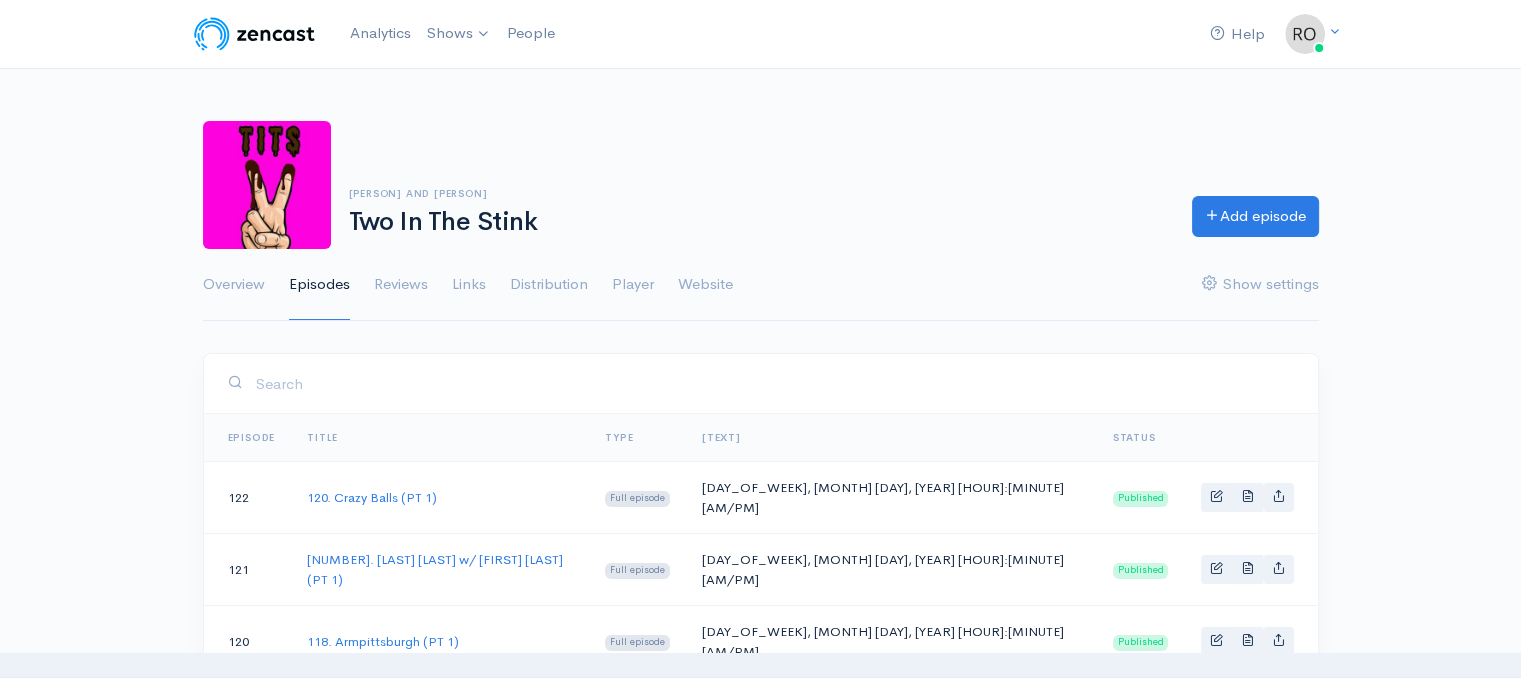 scroll, scrollTop: 0, scrollLeft: 0, axis: both 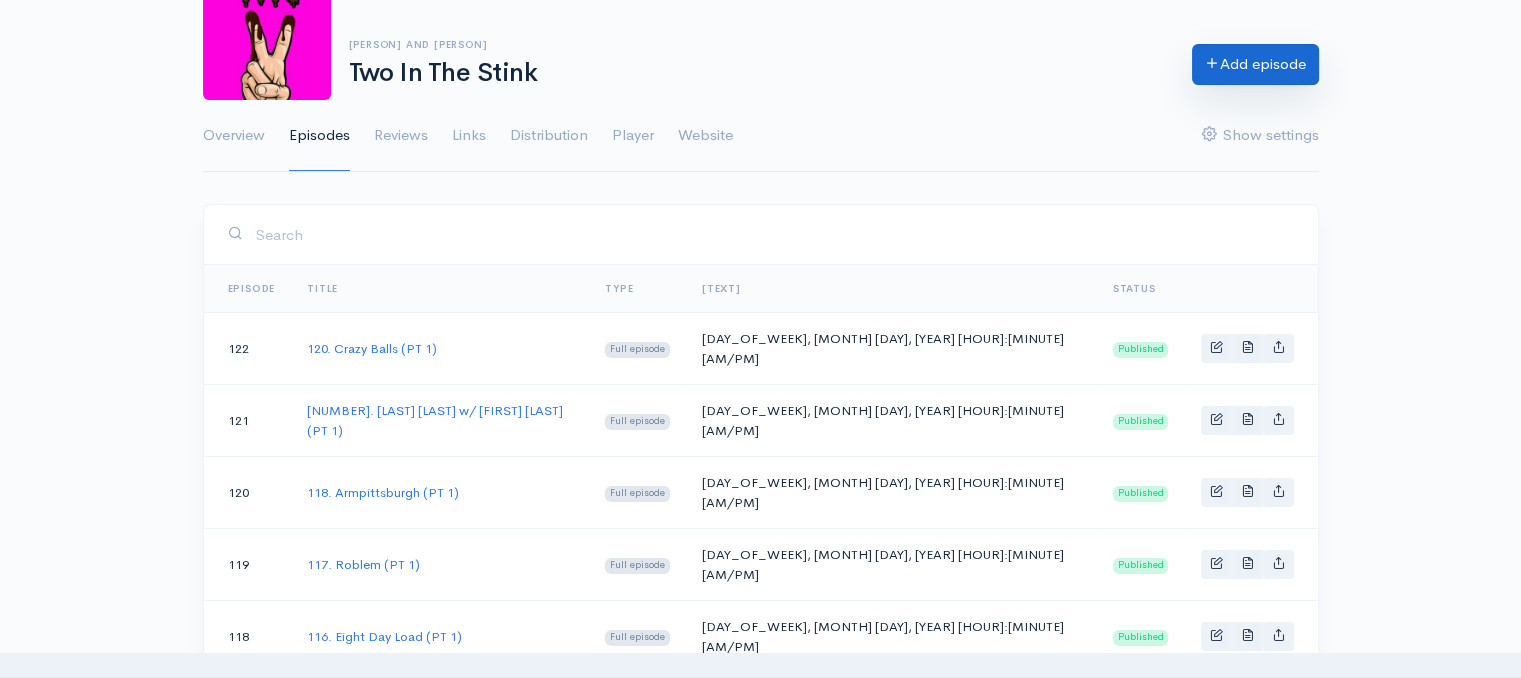 click on "Add episode" at bounding box center (1255, 64) 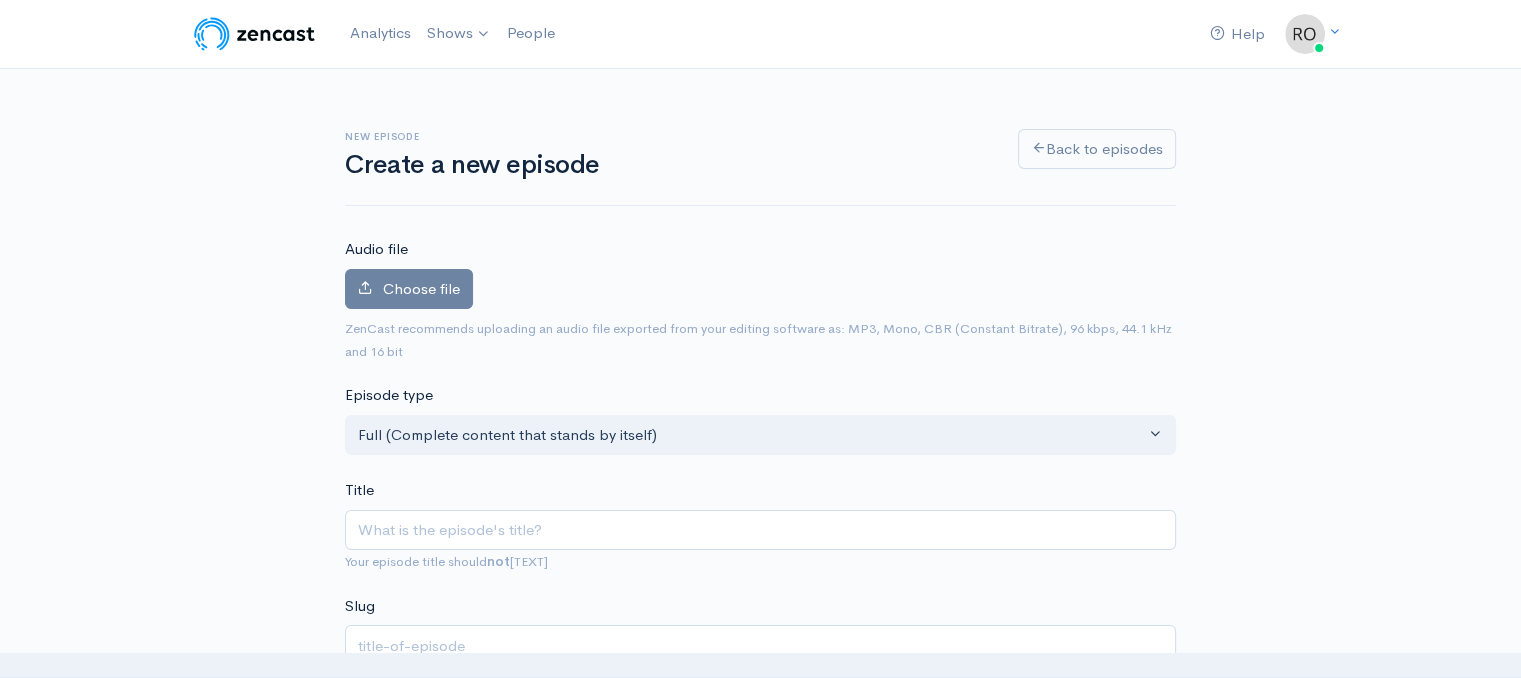 scroll, scrollTop: 0, scrollLeft: 0, axis: both 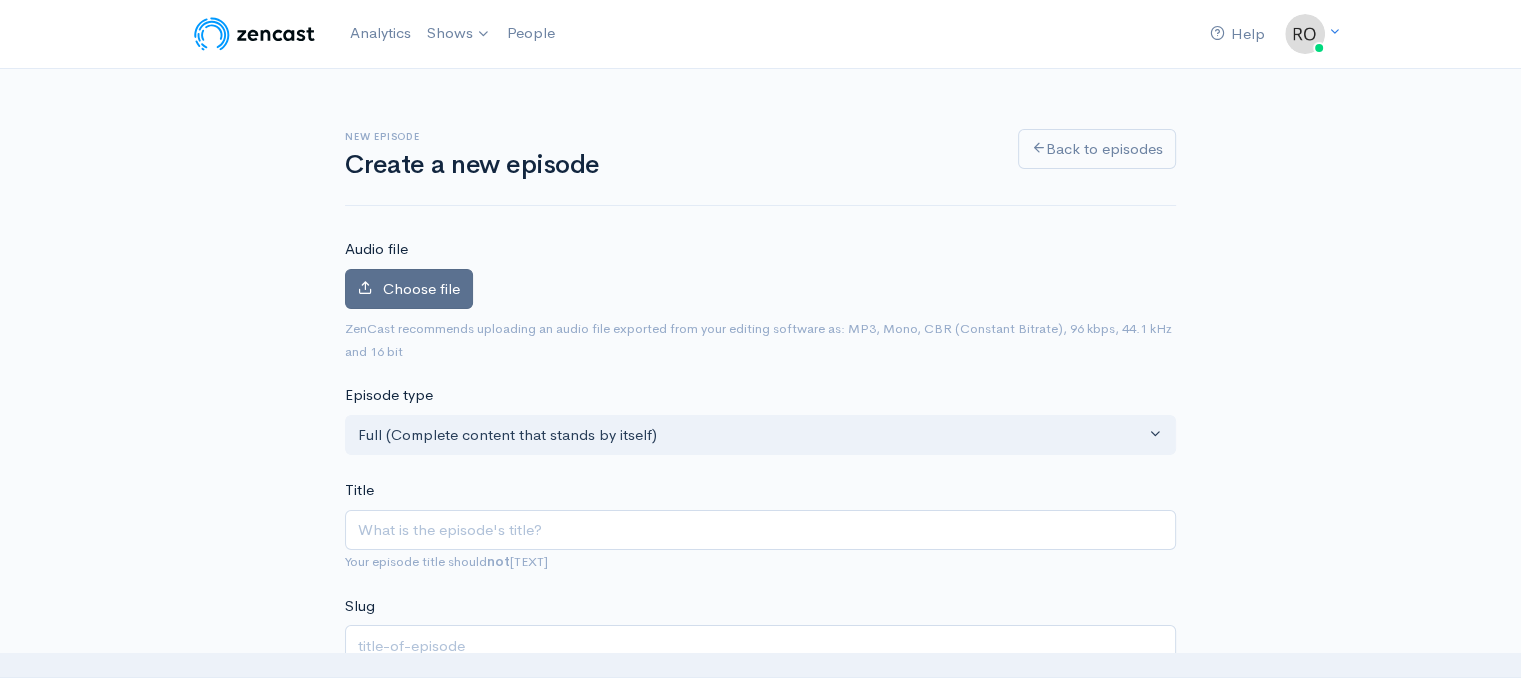click on "Choose file" at bounding box center (421, 288) 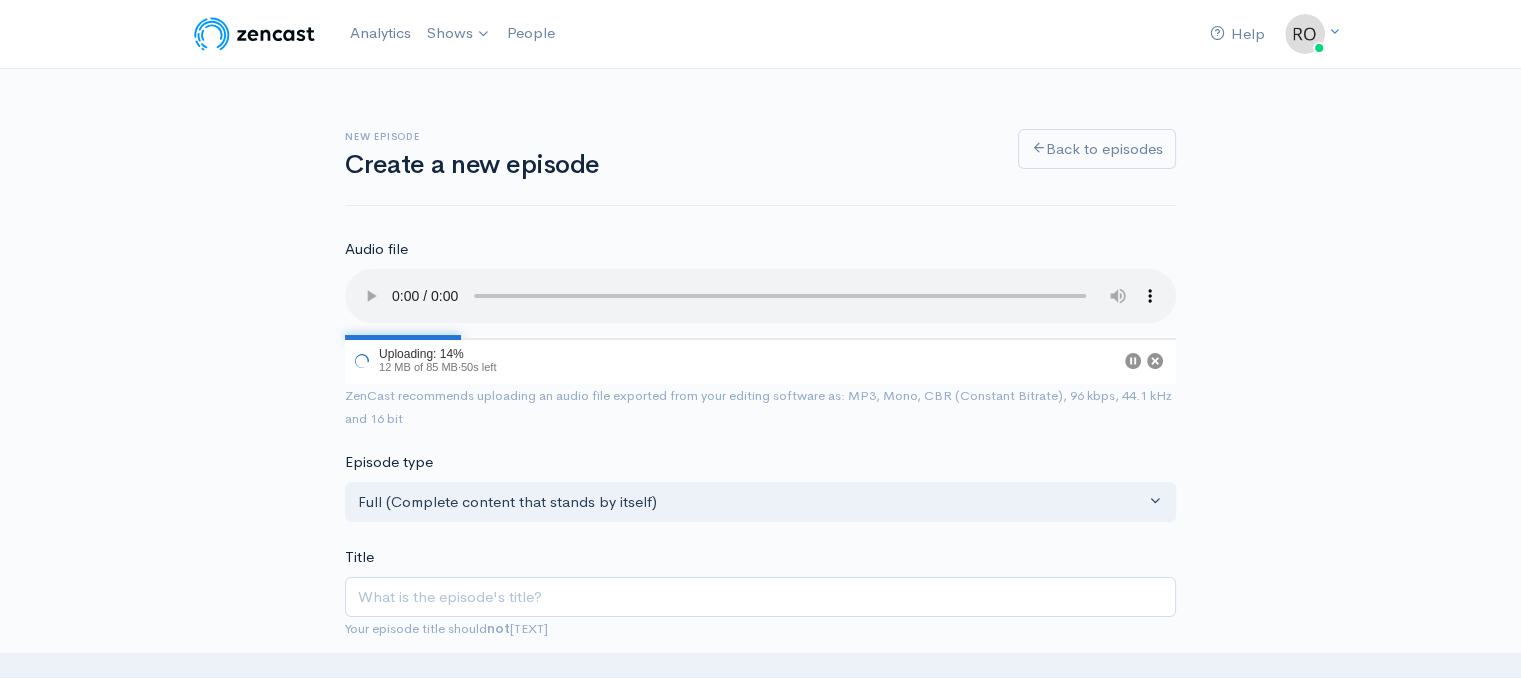 click on "Audio file                       14   Uploading: 14% 12 MB of 85 MB  ·  50s left   ZenCast recommends uploading an audio file exported from your editing
software as: MP3, Mono, CBR (Constant Bitrate), 96 kbps, 44.1 kHz and 16 bit" at bounding box center [760, 333] 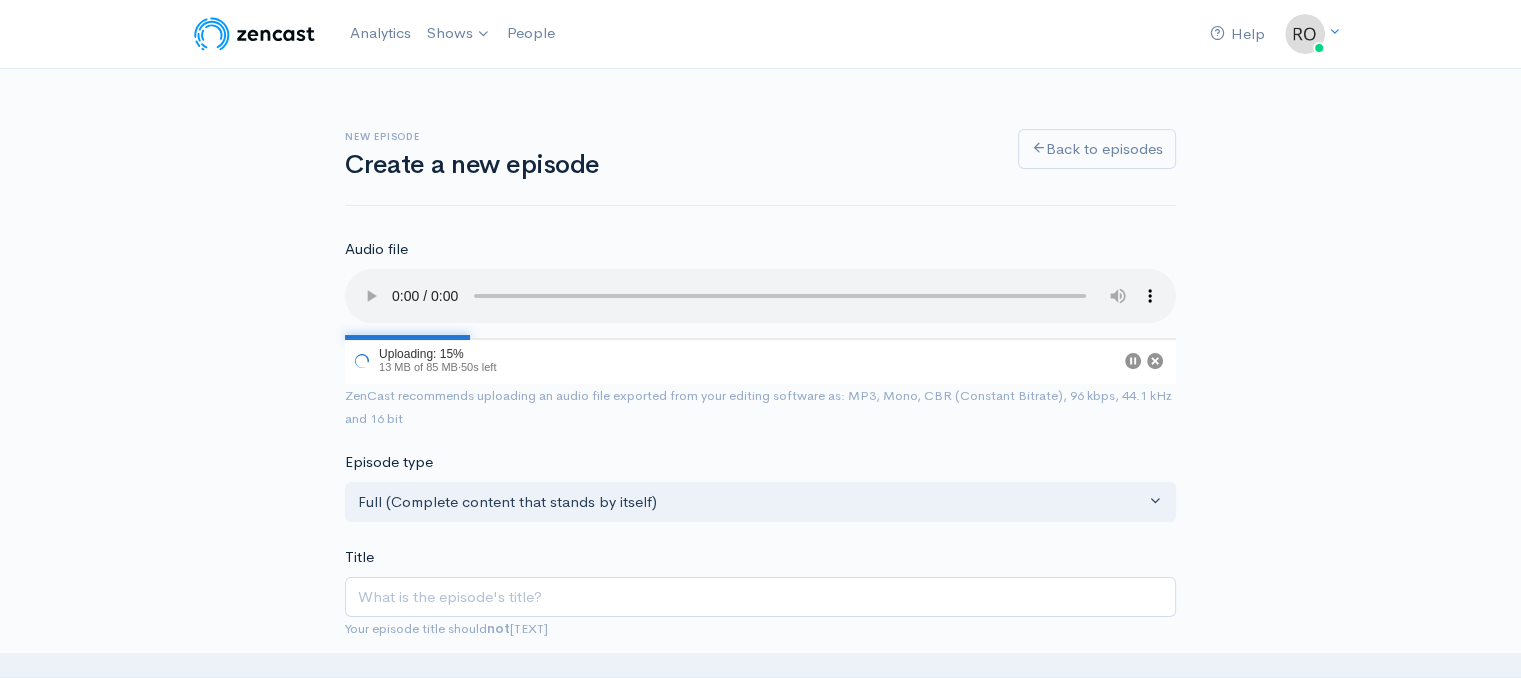 click on "Audio file                       15   Uploading: 15% 13 MB of 85 MB  ·  50s left   ZenCast recommends uploading an audio file exported from your editing
software as: MP3, Mono, CBR (Constant Bitrate), 96 kbps, 44.1 kHz and 16 bit" at bounding box center (760, 333) 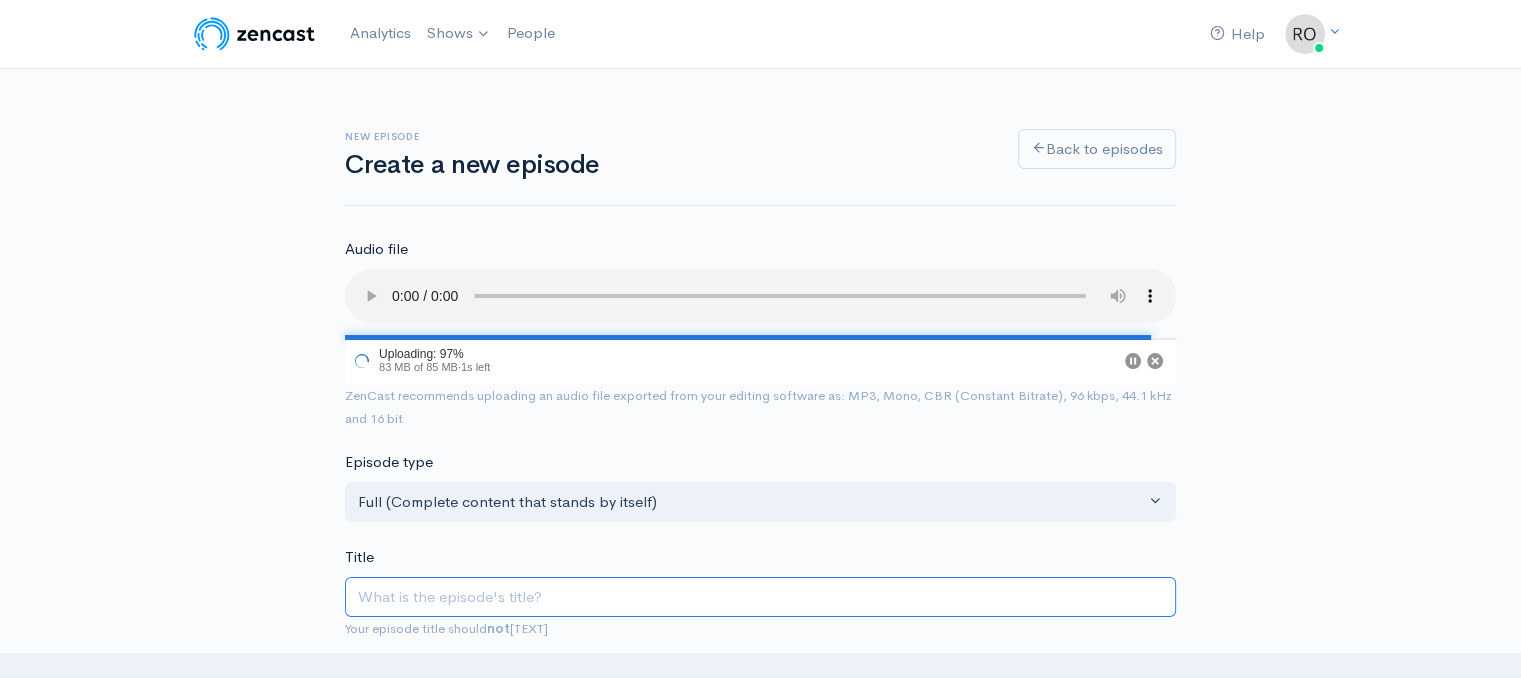 click on "Title" at bounding box center (760, 597) 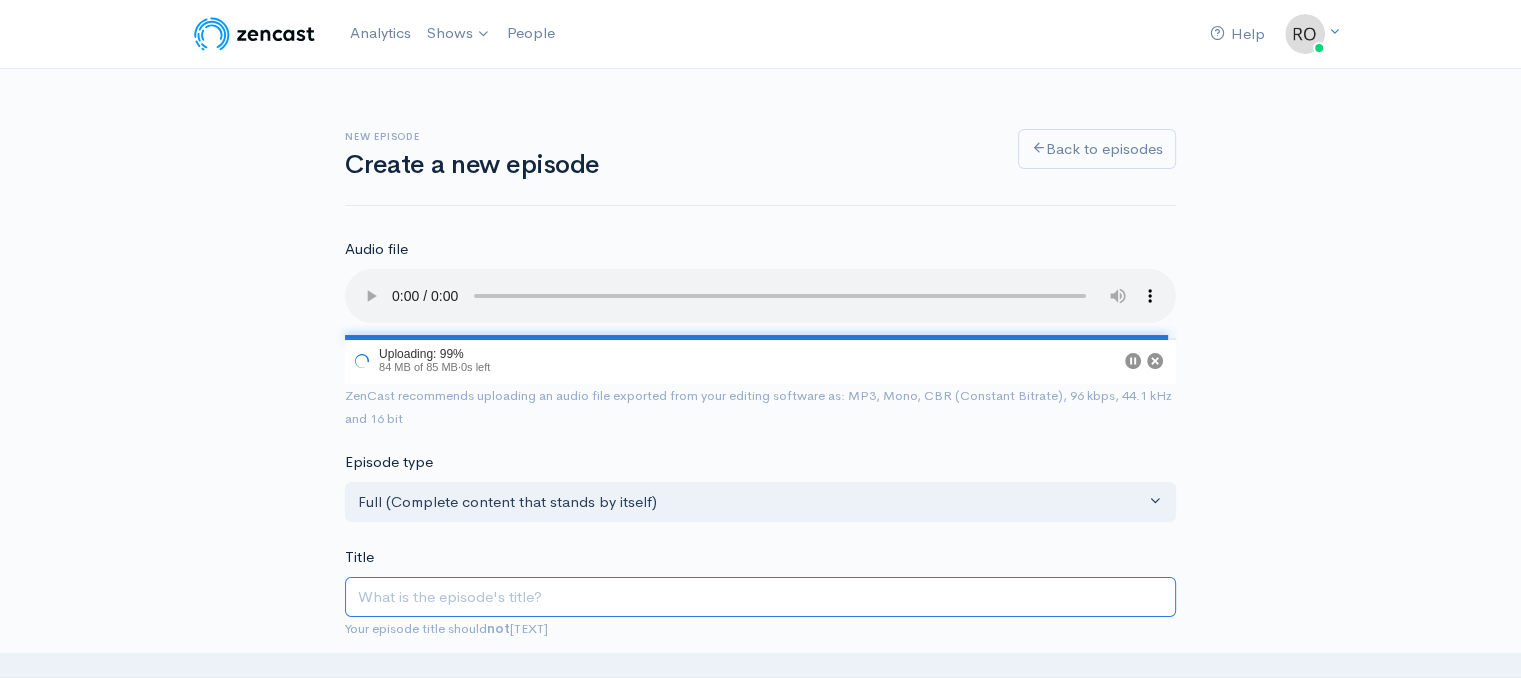 paste on "120. Crazy Balls (PT 1)" 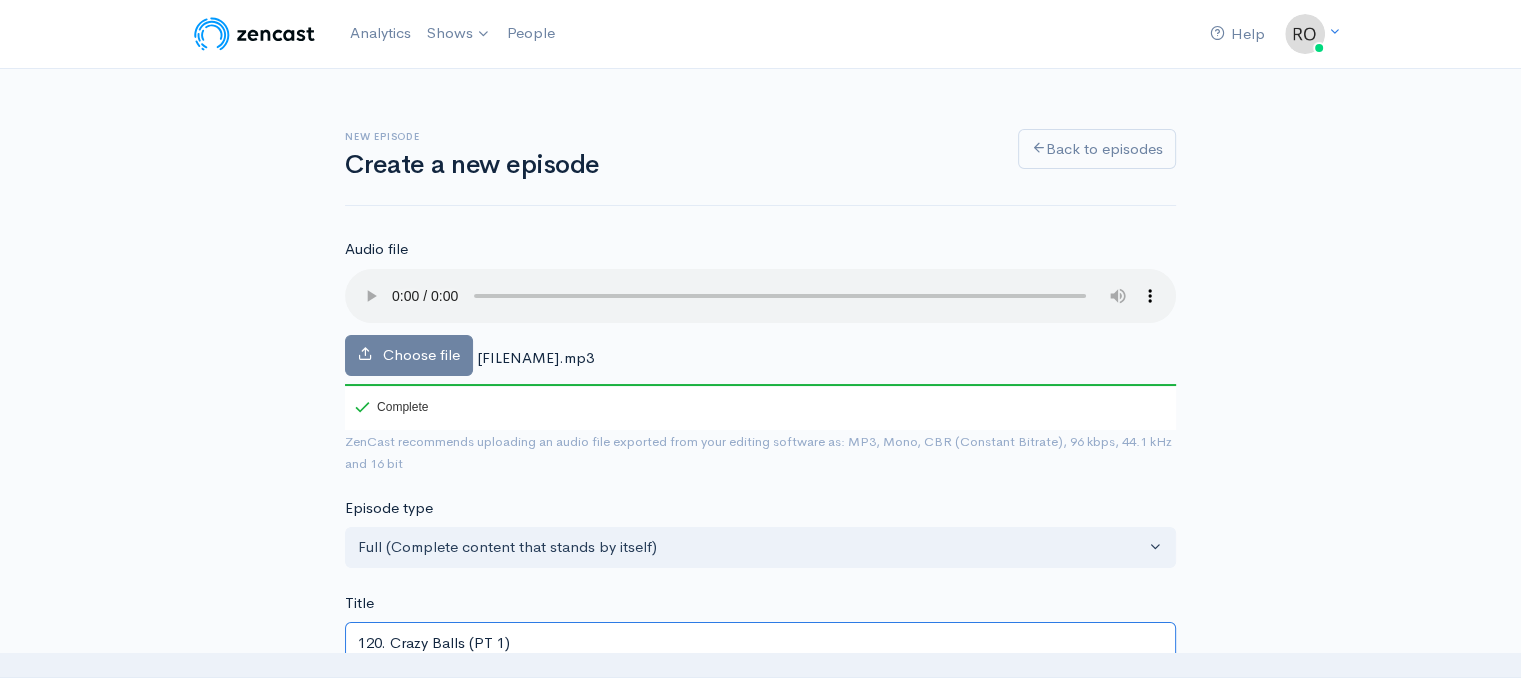 click on "120. Crazy Balls (PT 1)" at bounding box center (760, 642) 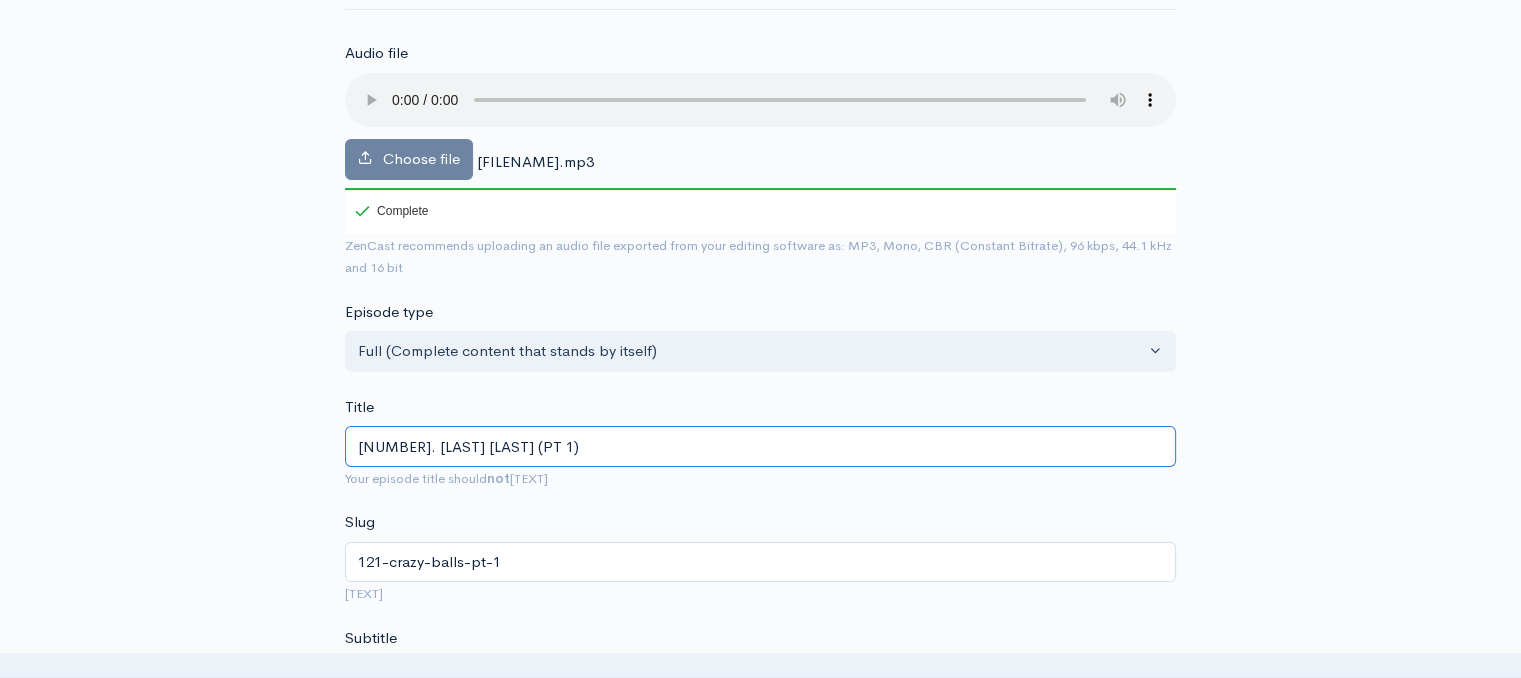 scroll, scrollTop: 215, scrollLeft: 0, axis: vertical 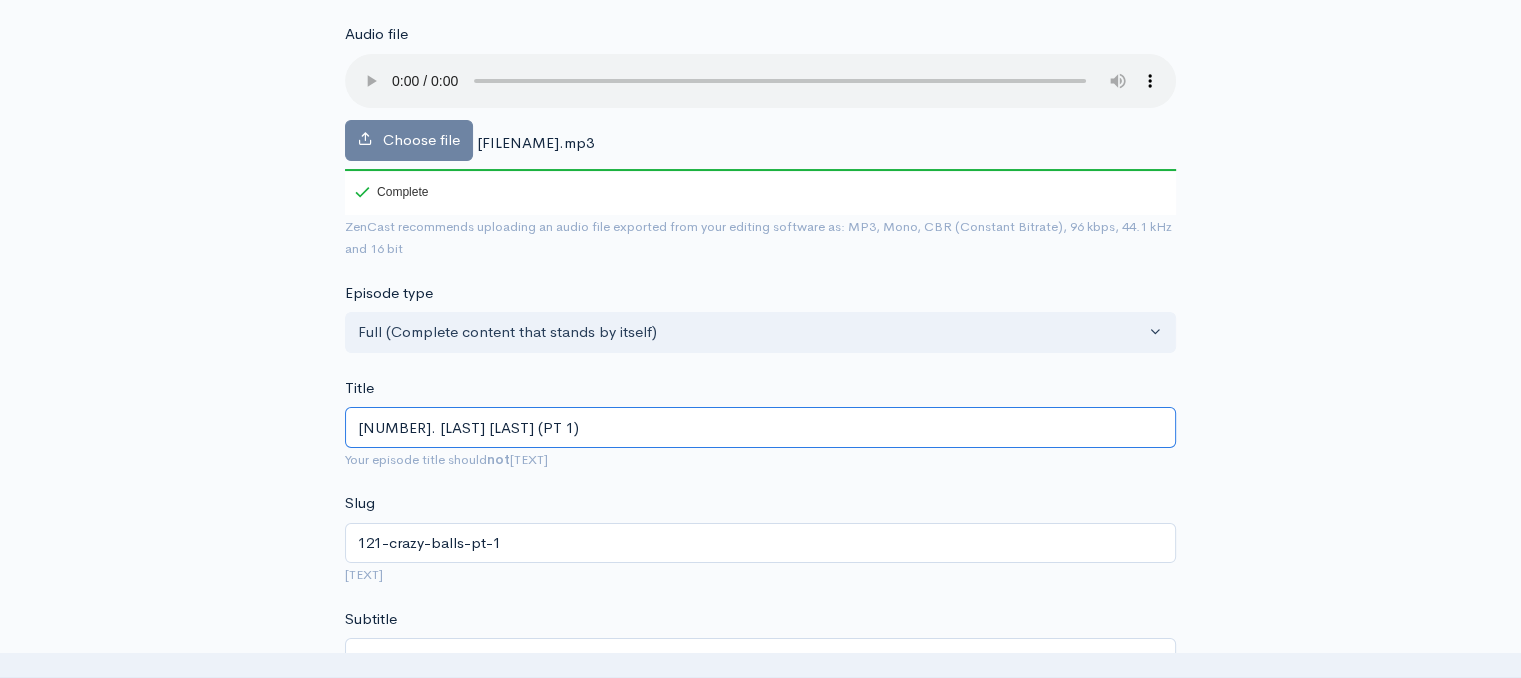 drag, startPoint x: 573, startPoint y: 411, endPoint x: 395, endPoint y: 377, distance: 181.2181 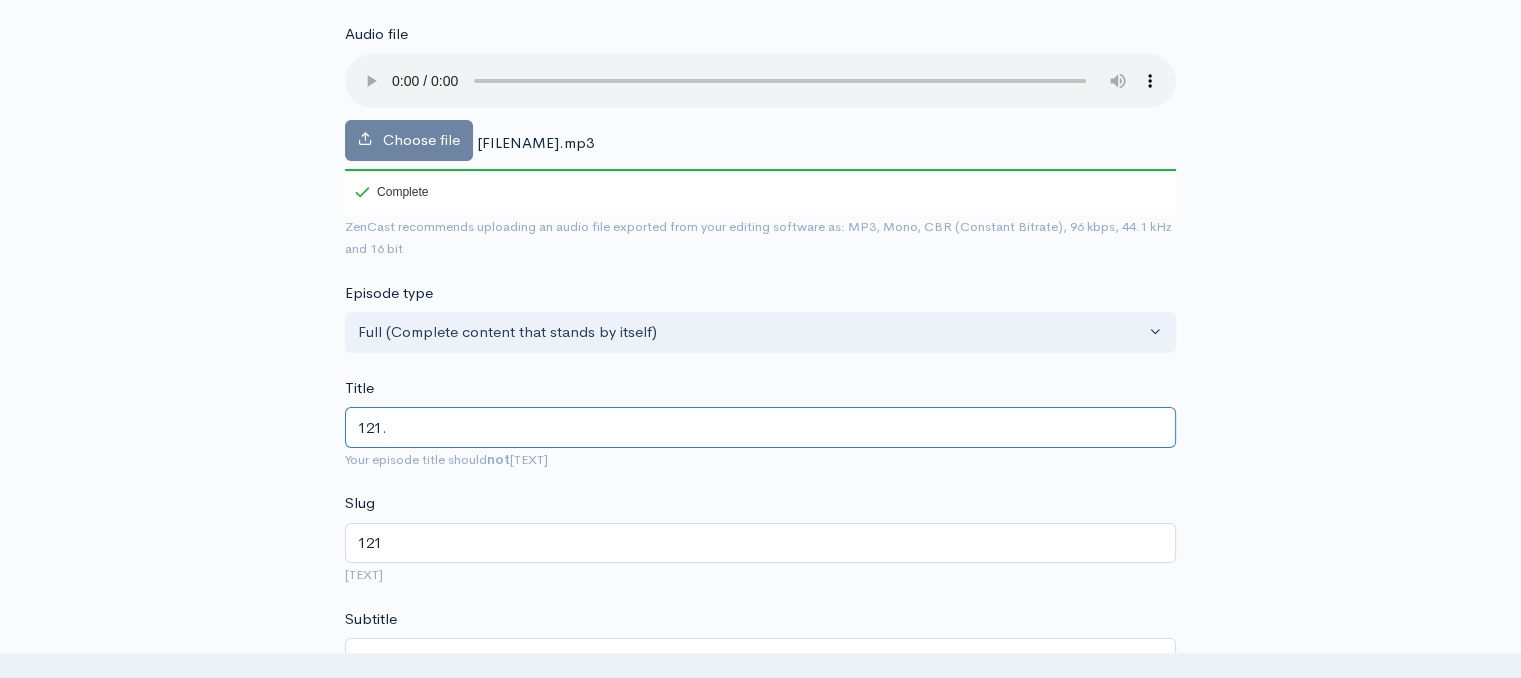 type on "121." 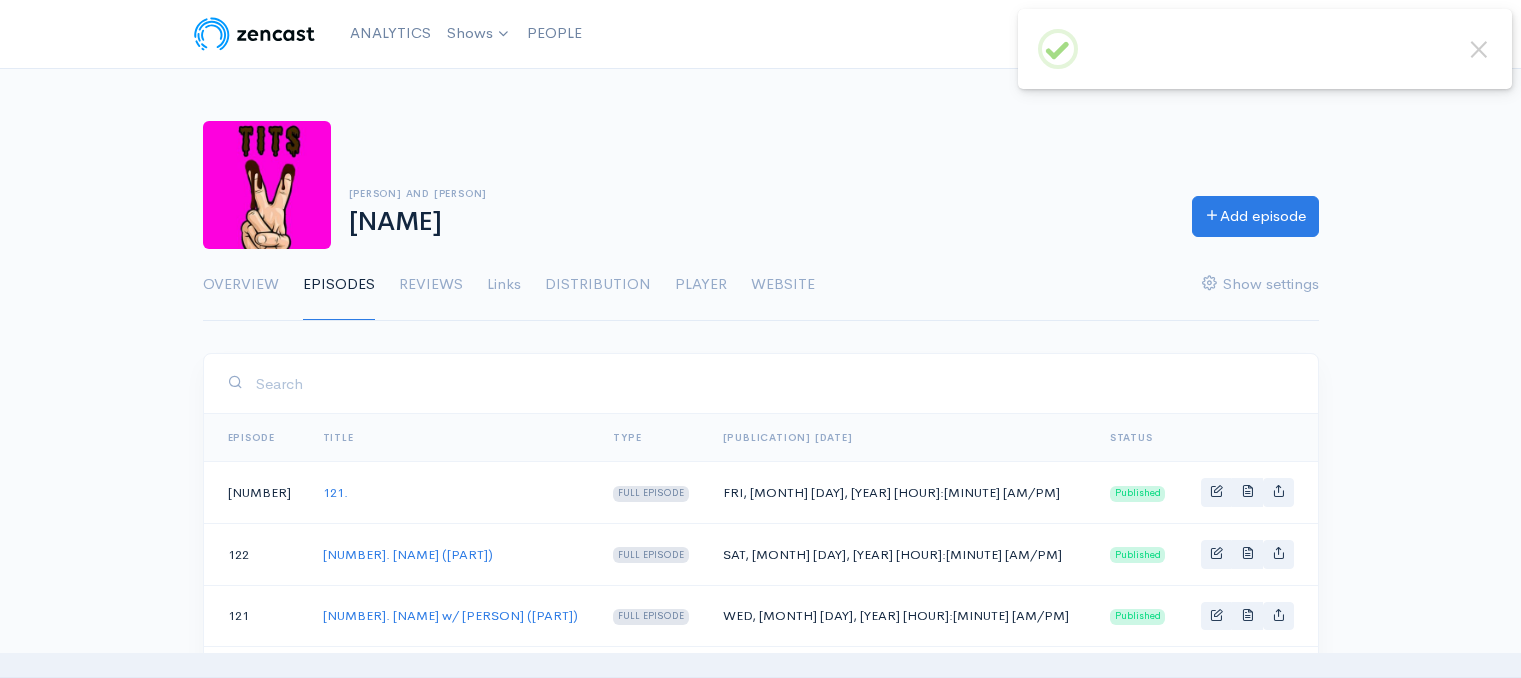 scroll, scrollTop: 0, scrollLeft: 0, axis: both 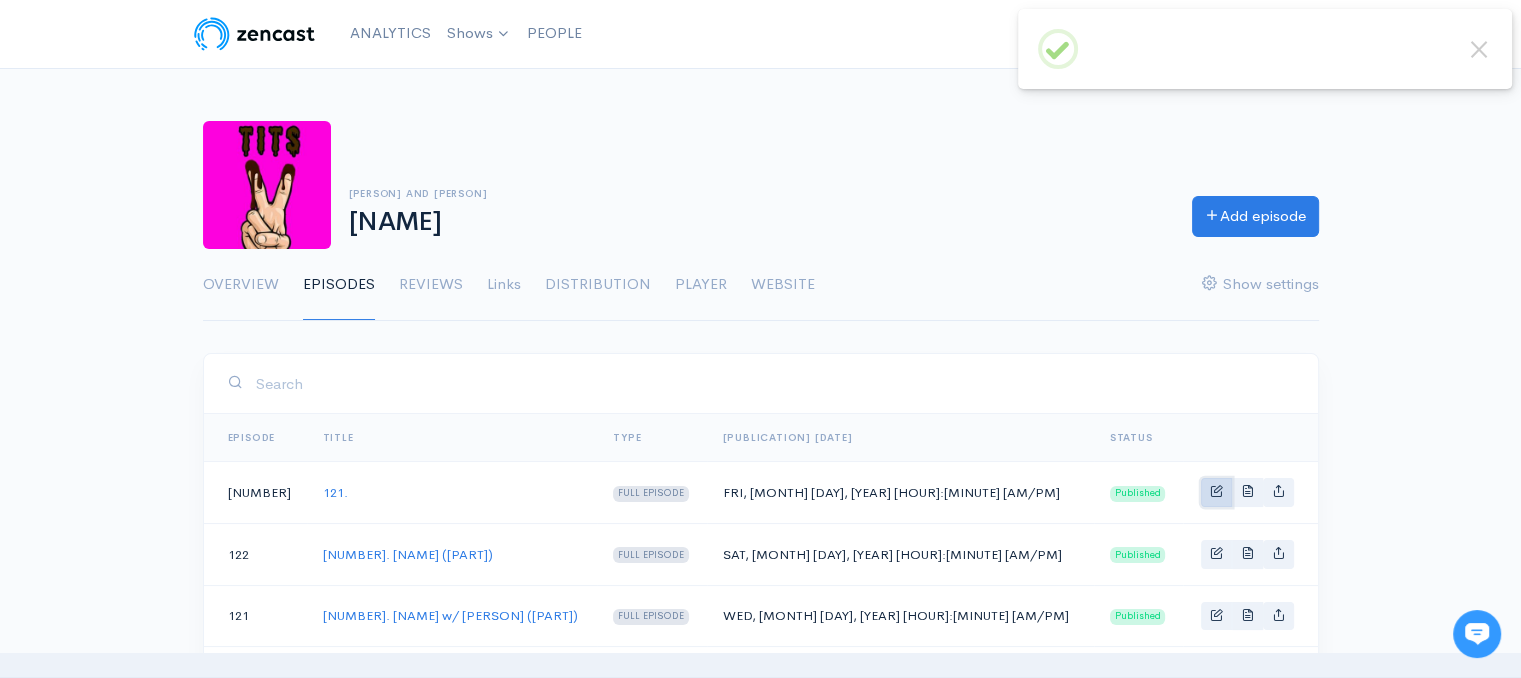 click at bounding box center (1216, 492) 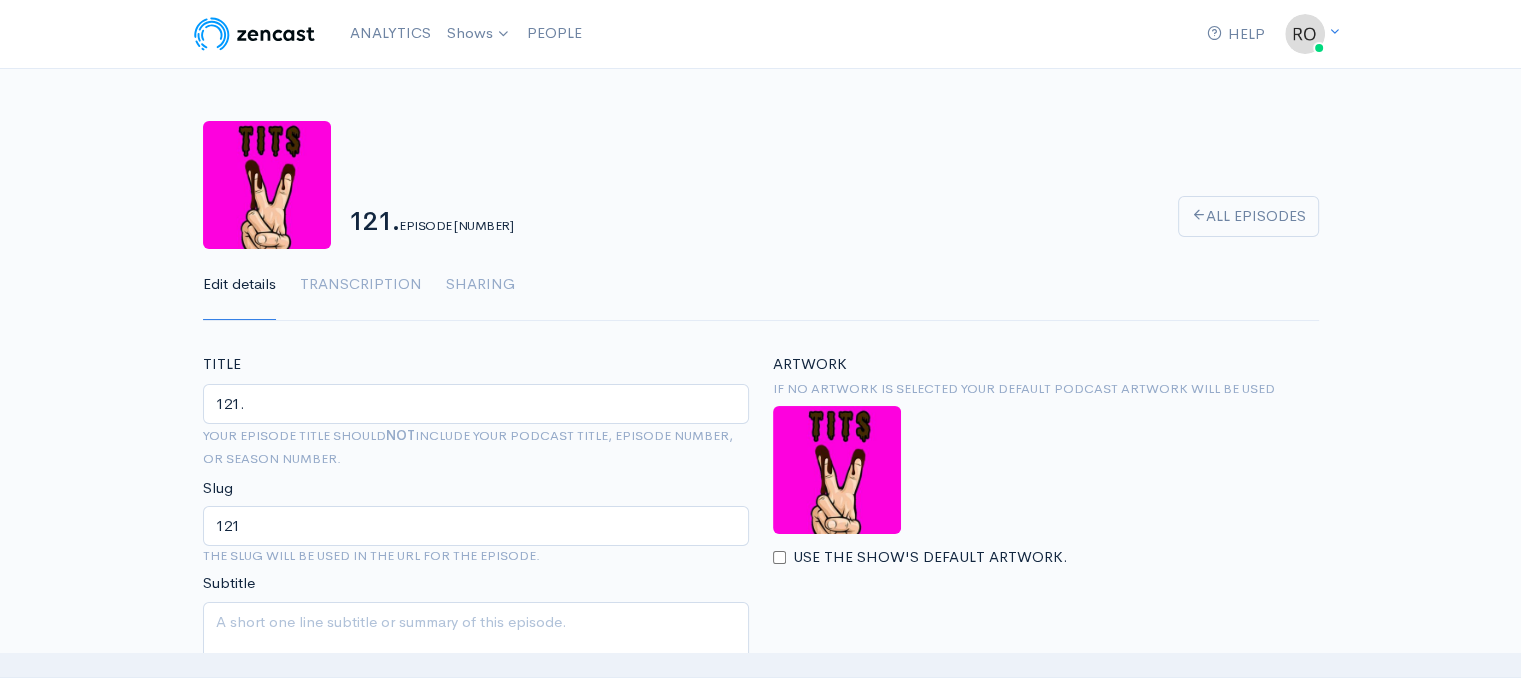 scroll, scrollTop: 0, scrollLeft: 0, axis: both 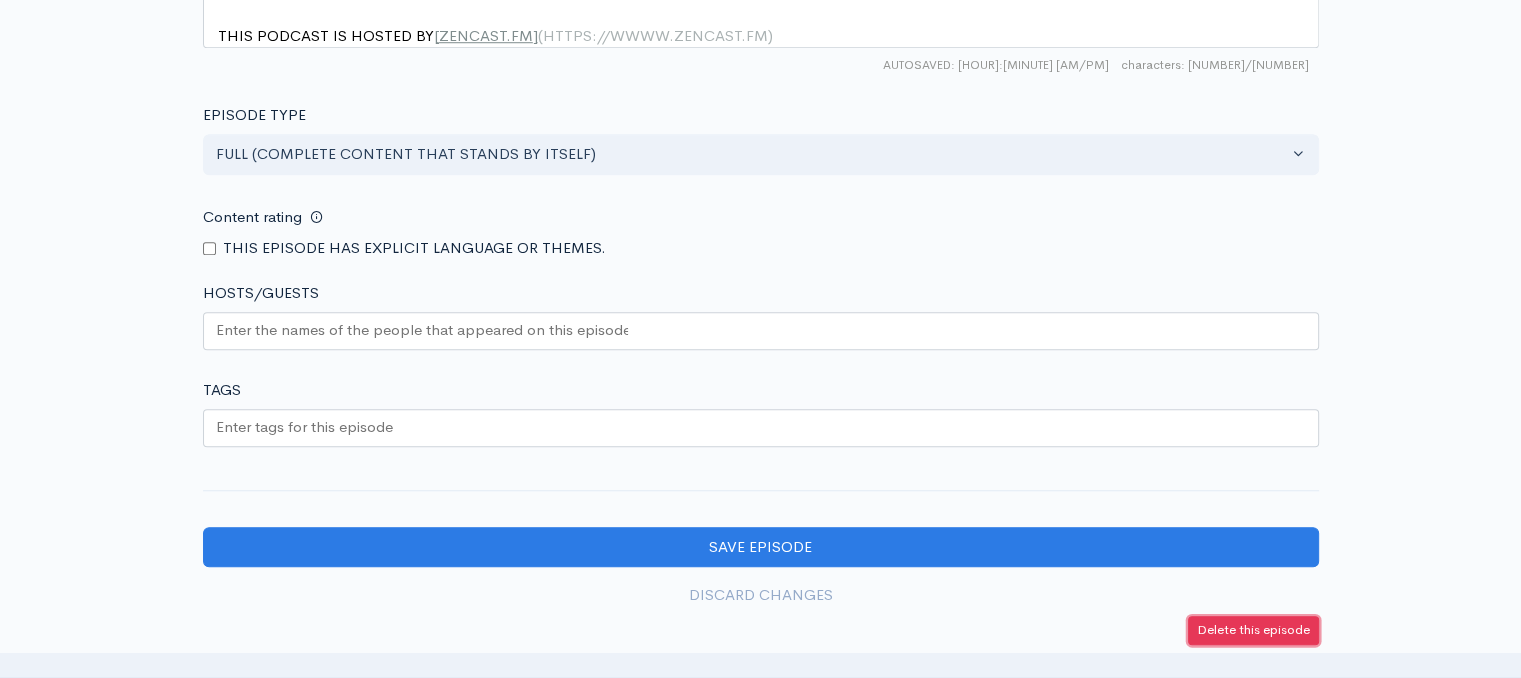 click on "Delete this episode" at bounding box center (1253, 630) 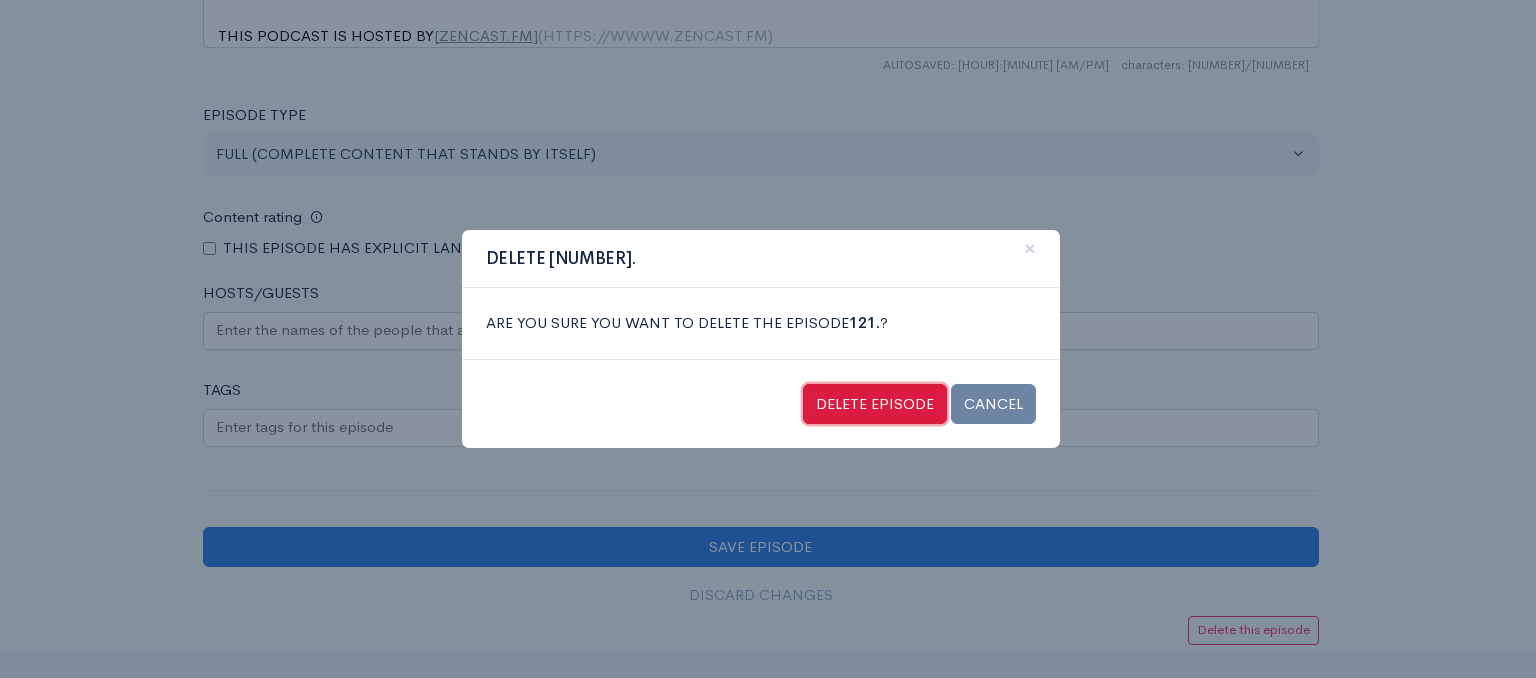 click on "Delete episode" at bounding box center [875, 404] 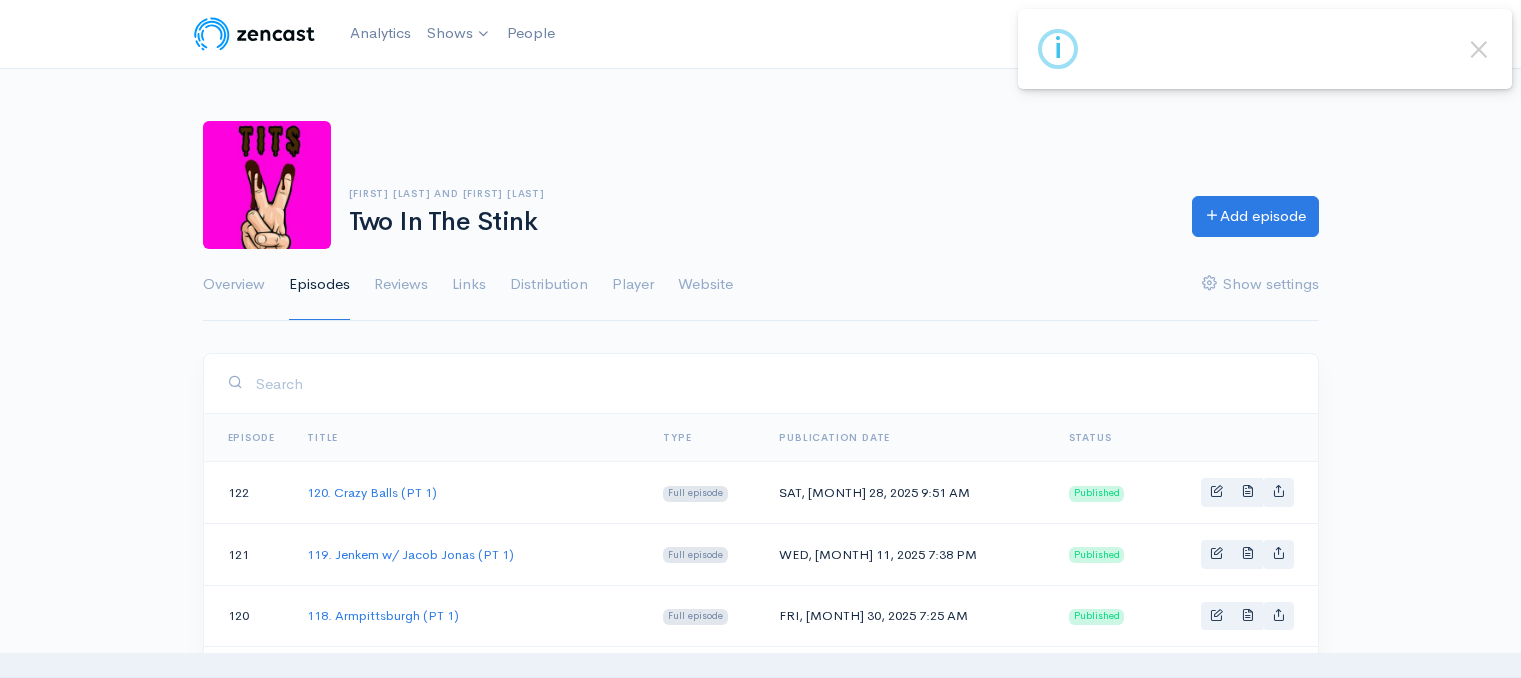 scroll, scrollTop: 0, scrollLeft: 0, axis: both 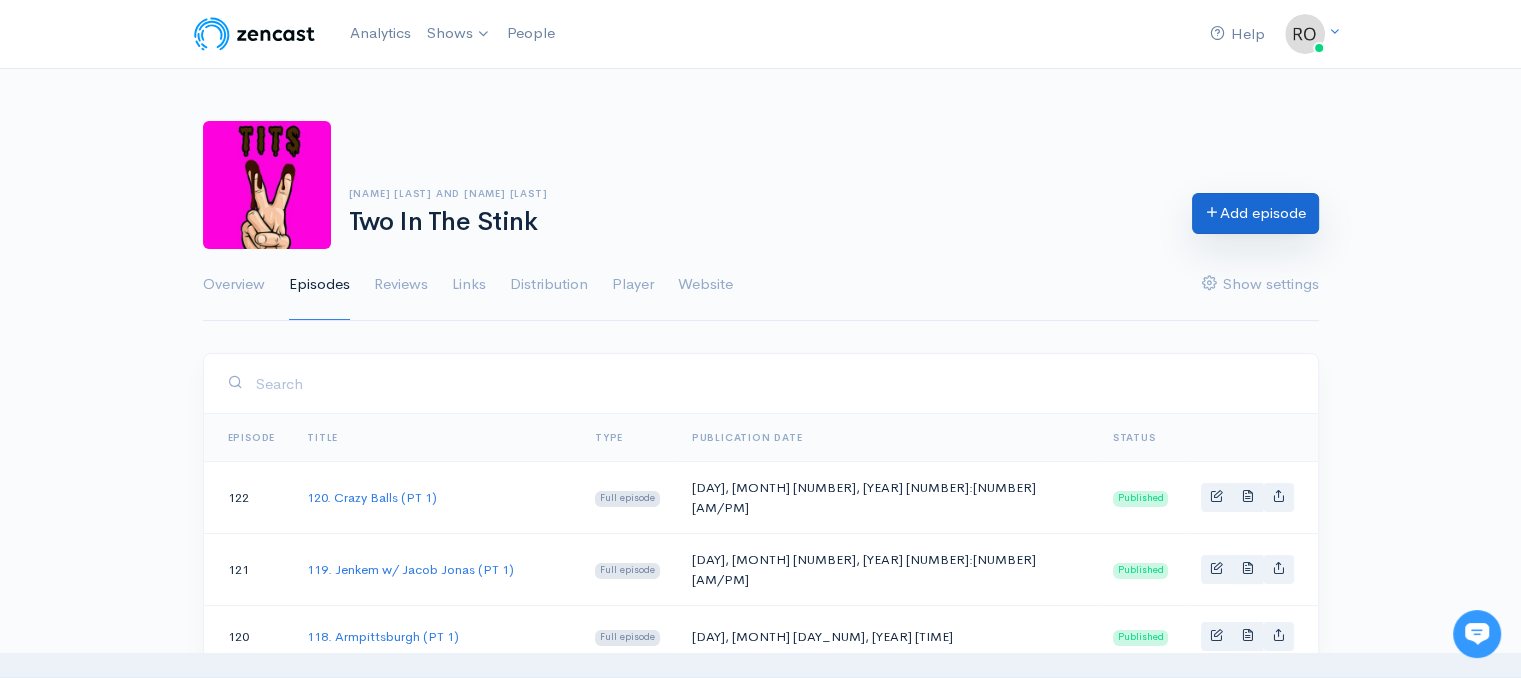 click on "Add episode" at bounding box center [1255, 213] 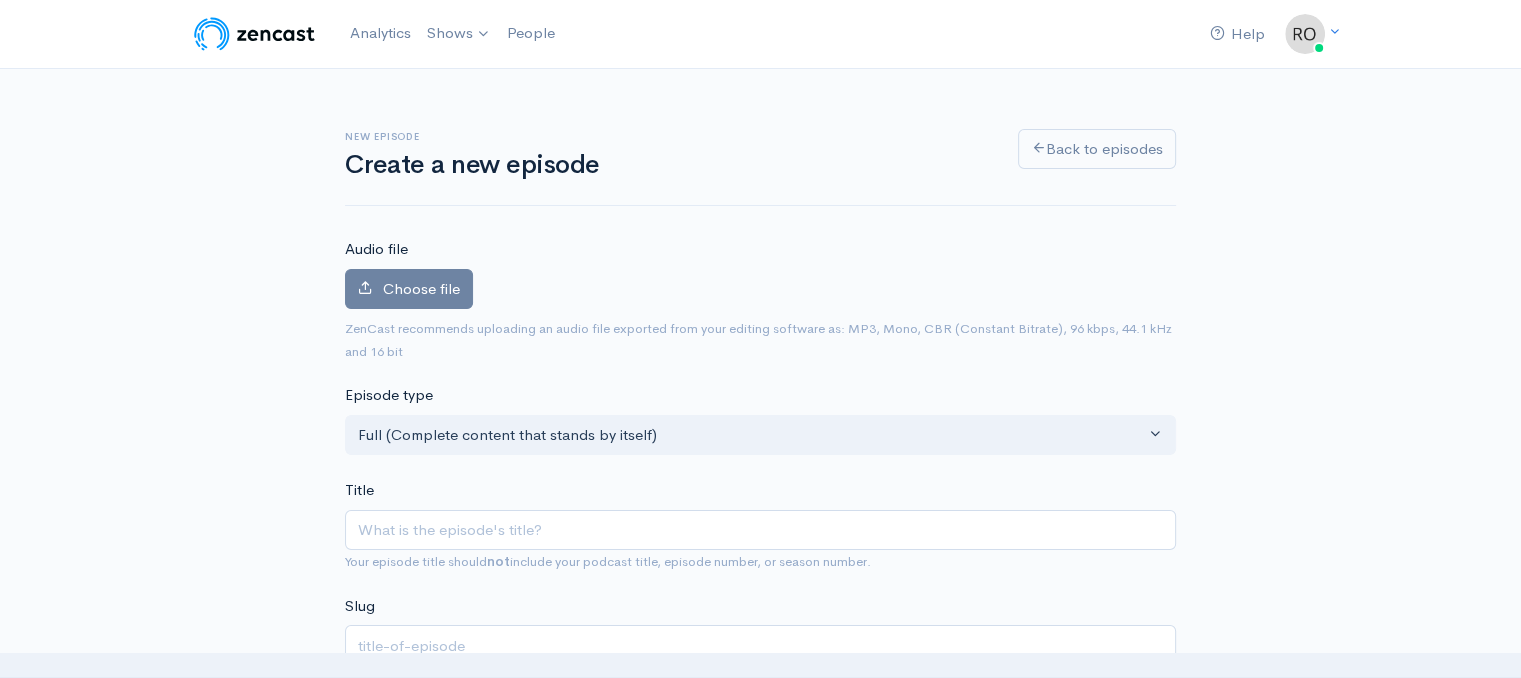 scroll, scrollTop: 0, scrollLeft: 0, axis: both 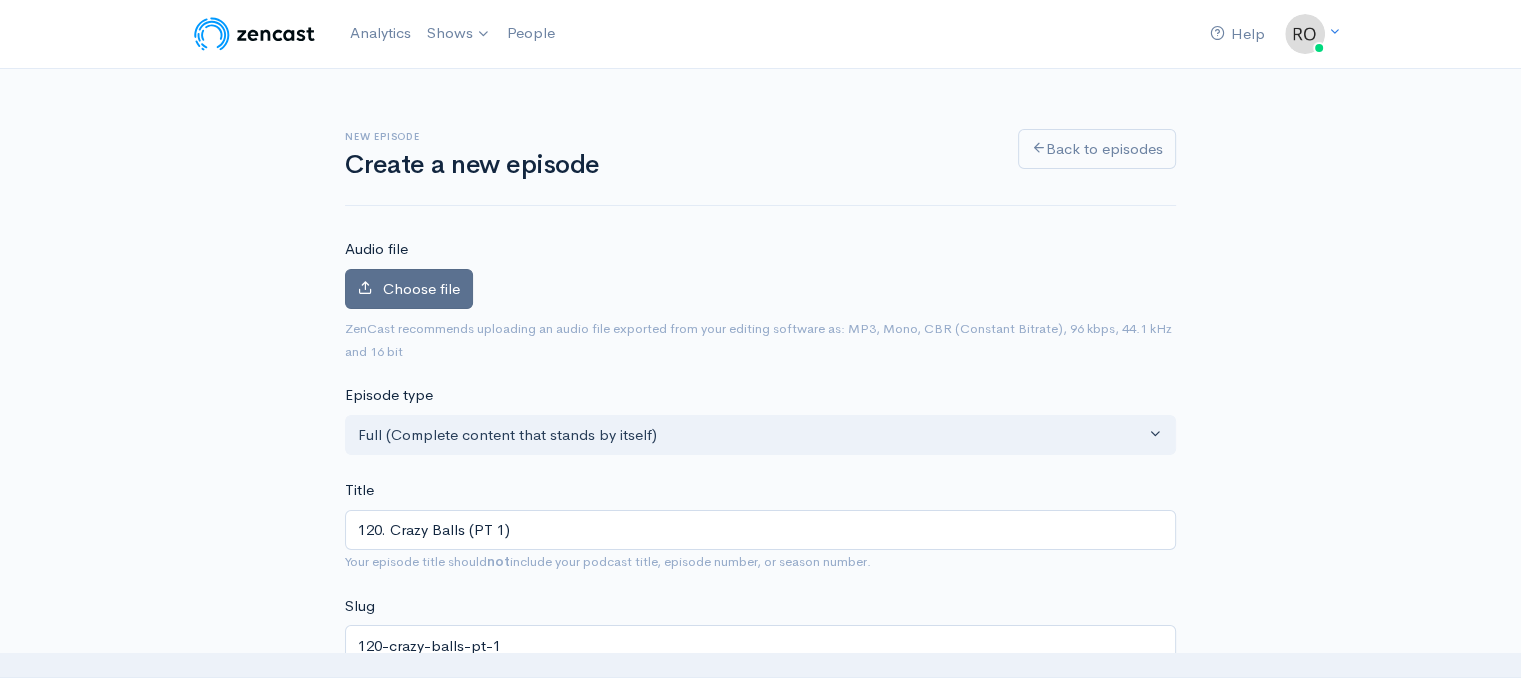 click on "Choose file" at bounding box center [409, 289] 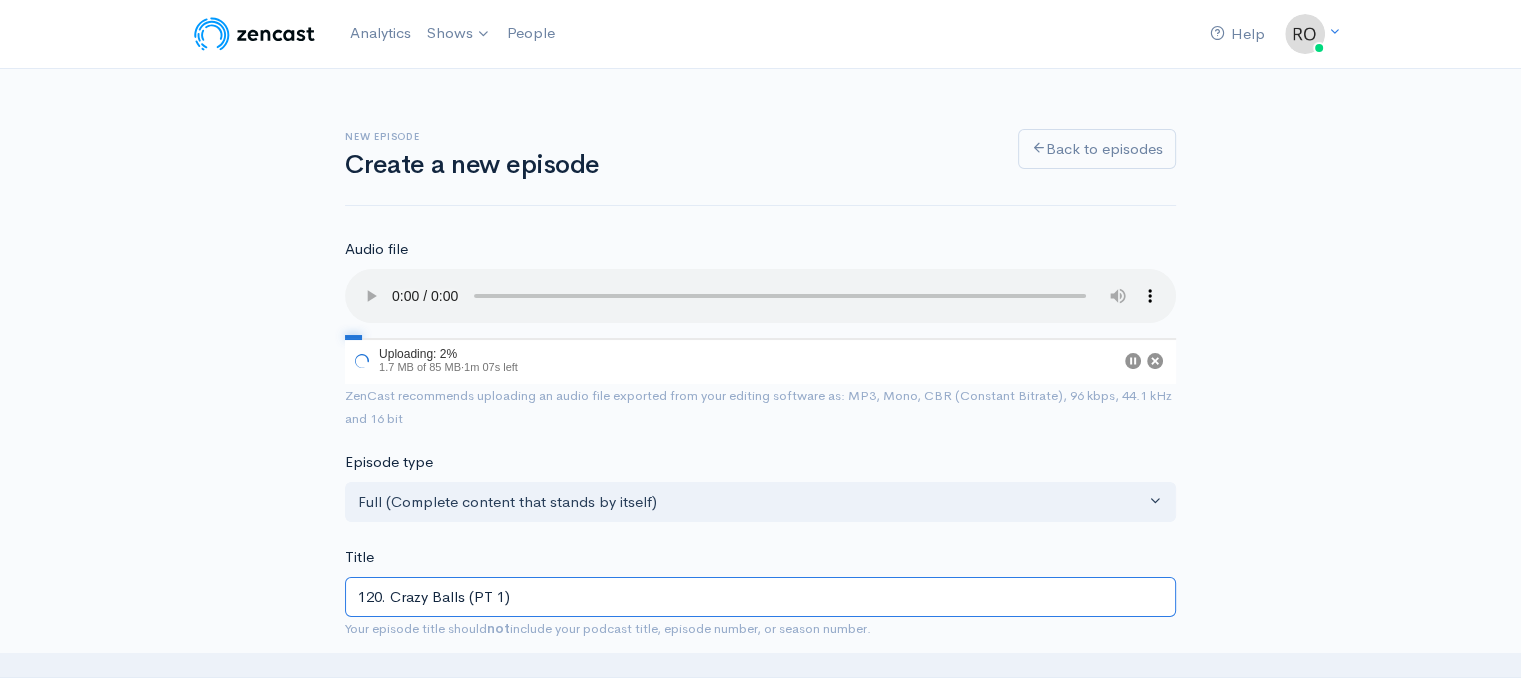 click on "120. Crazy Balls (PT 1)" at bounding box center (760, 597) 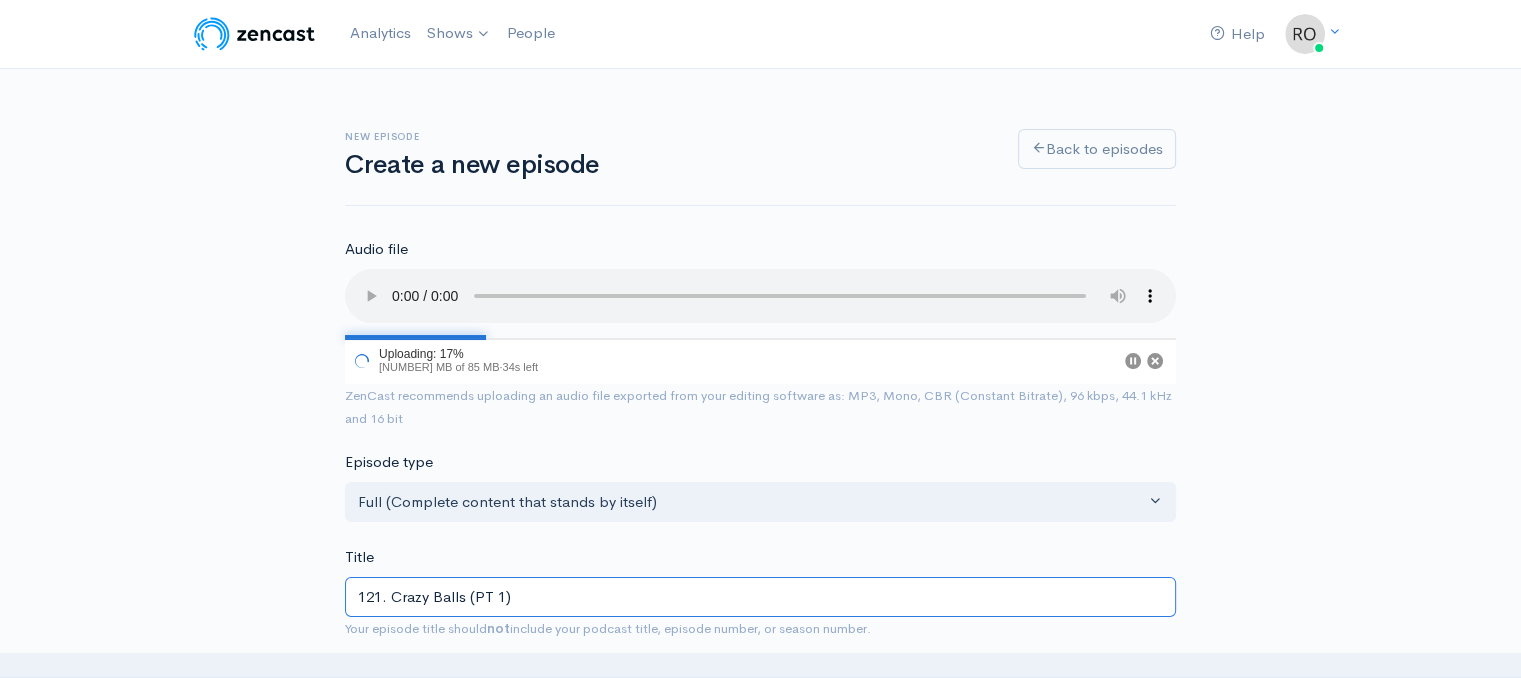 click on "121. Crazy Balls (PT 1)" at bounding box center [760, 597] 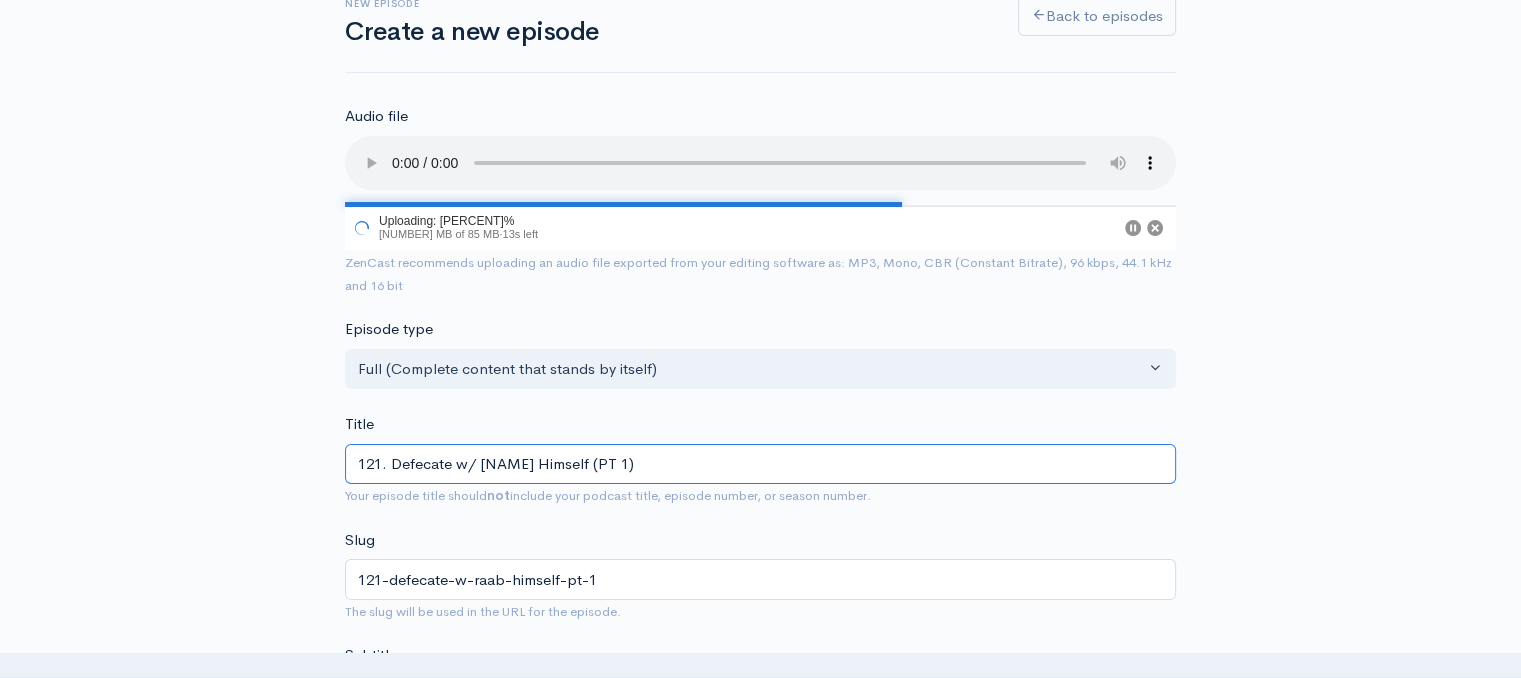 scroll, scrollTop: 130, scrollLeft: 0, axis: vertical 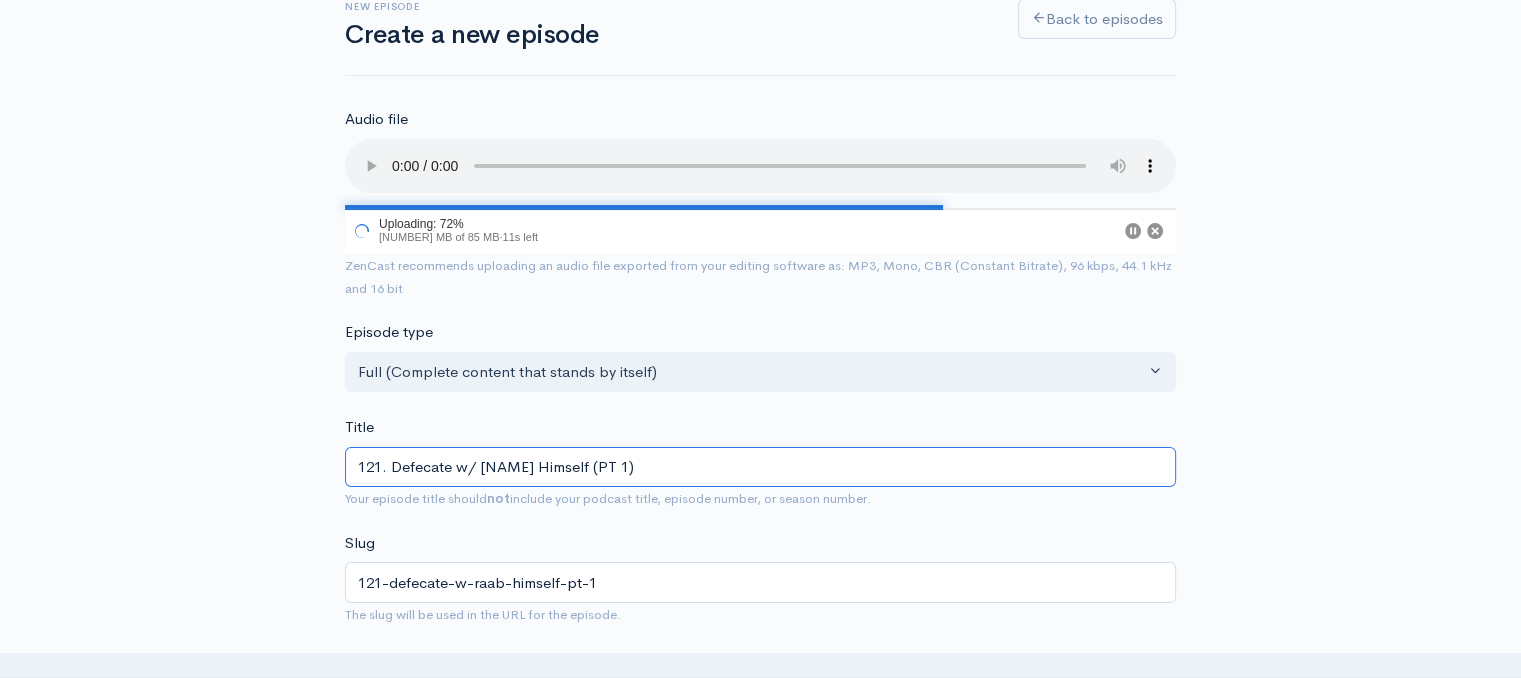 type on "121. Defecate w/ [NAME] Himself (PT 1)" 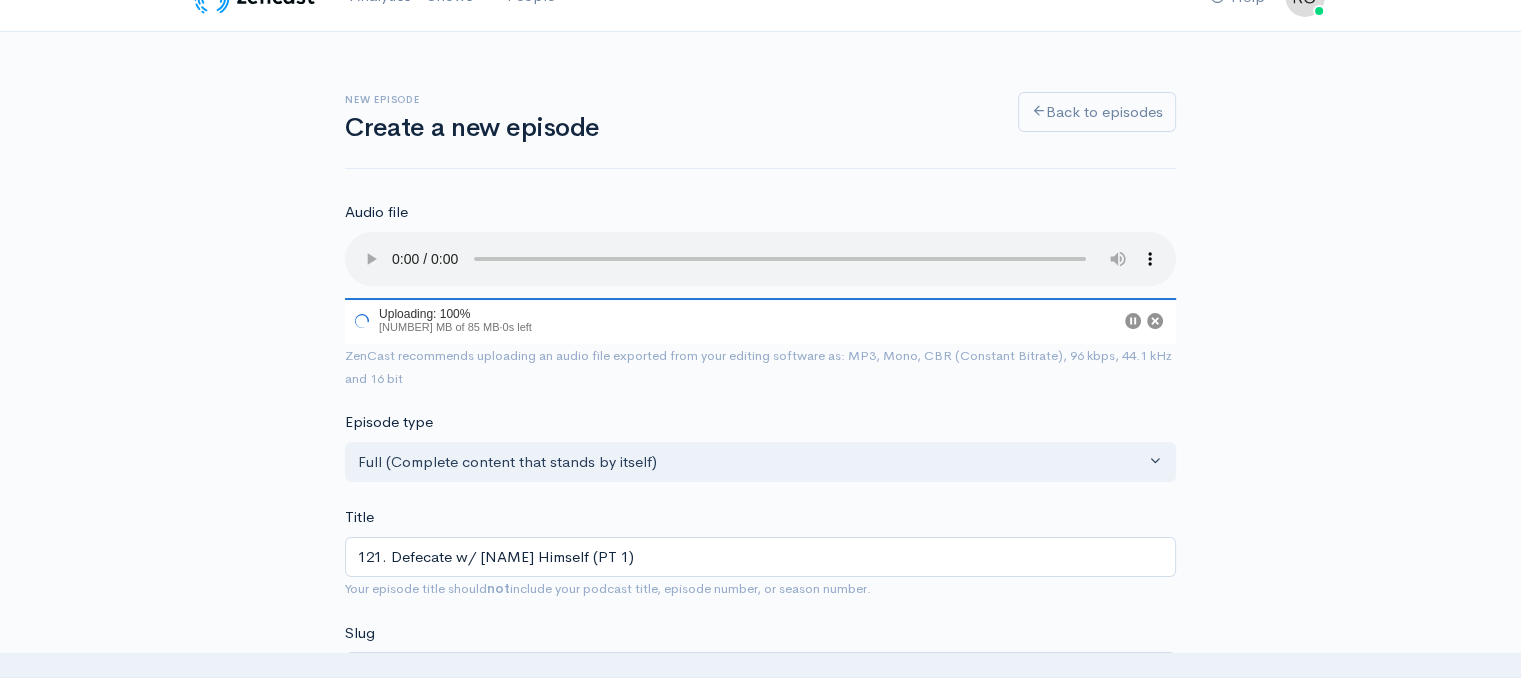 scroll, scrollTop: 0, scrollLeft: 0, axis: both 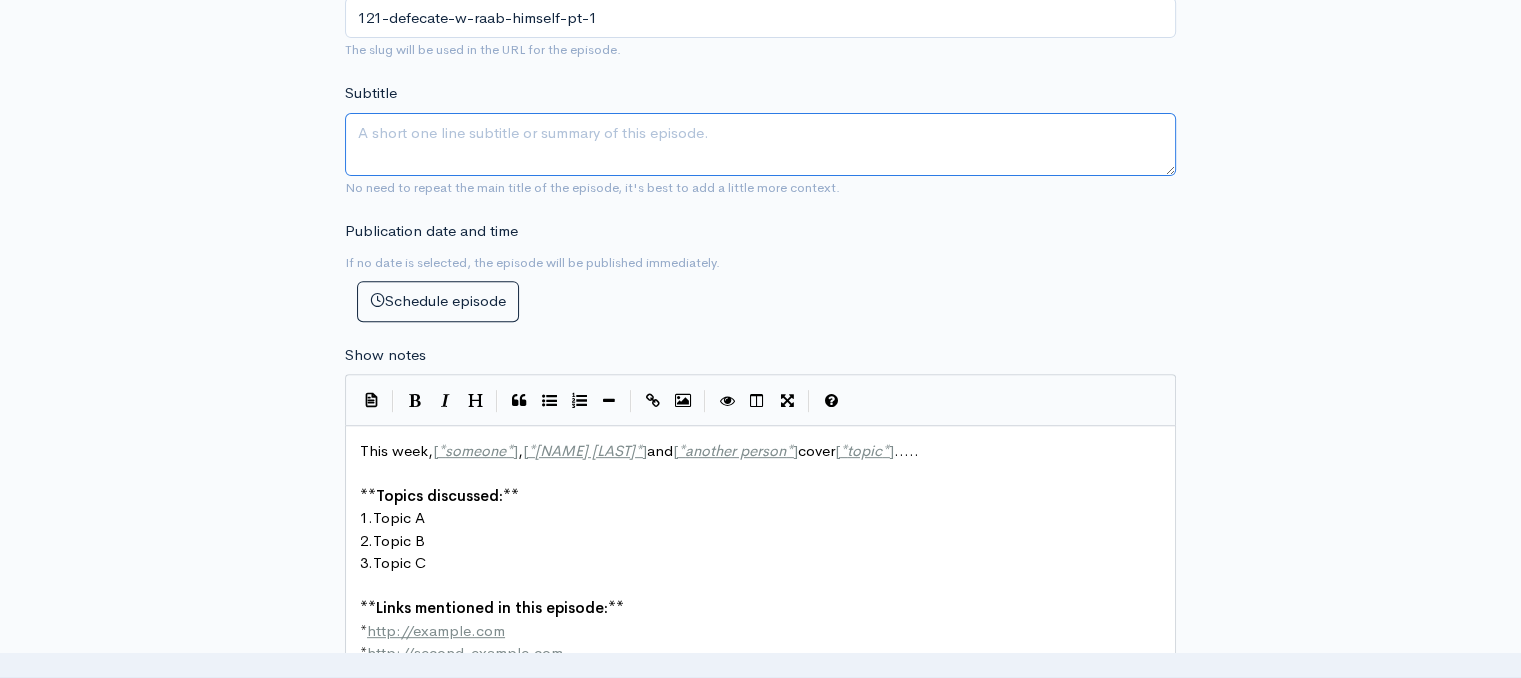 click on "Subtitle" at bounding box center (760, 144) 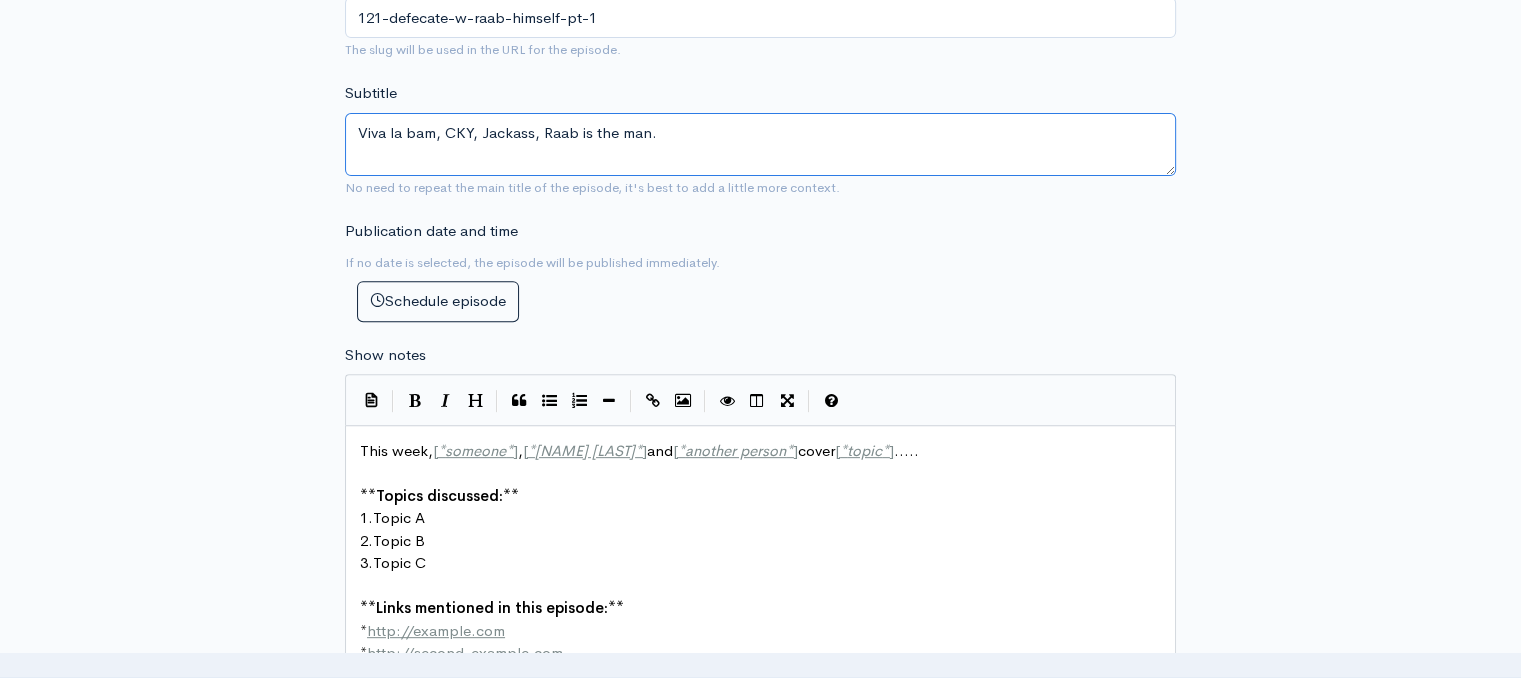 type on "Viva la bam, CKY, Jackass, Raab is the man." 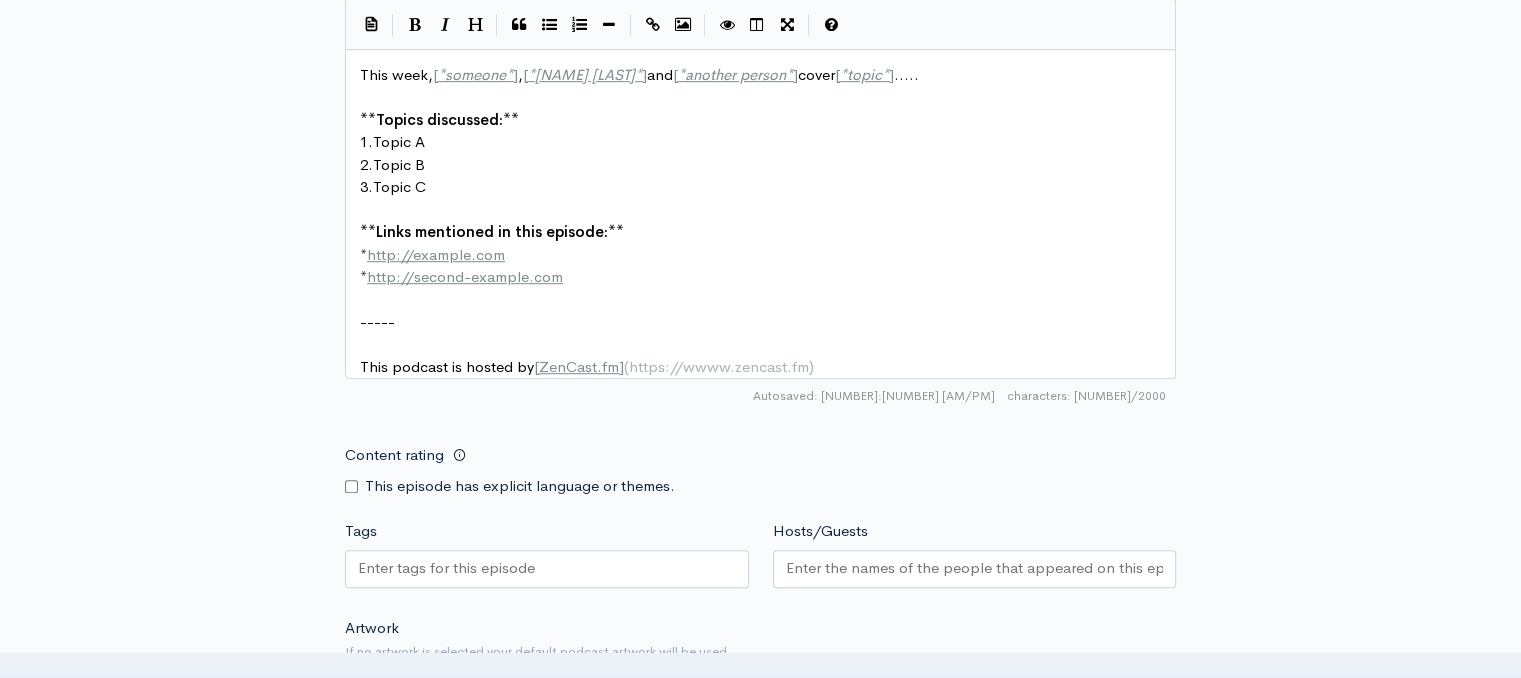 scroll, scrollTop: 1080, scrollLeft: 0, axis: vertical 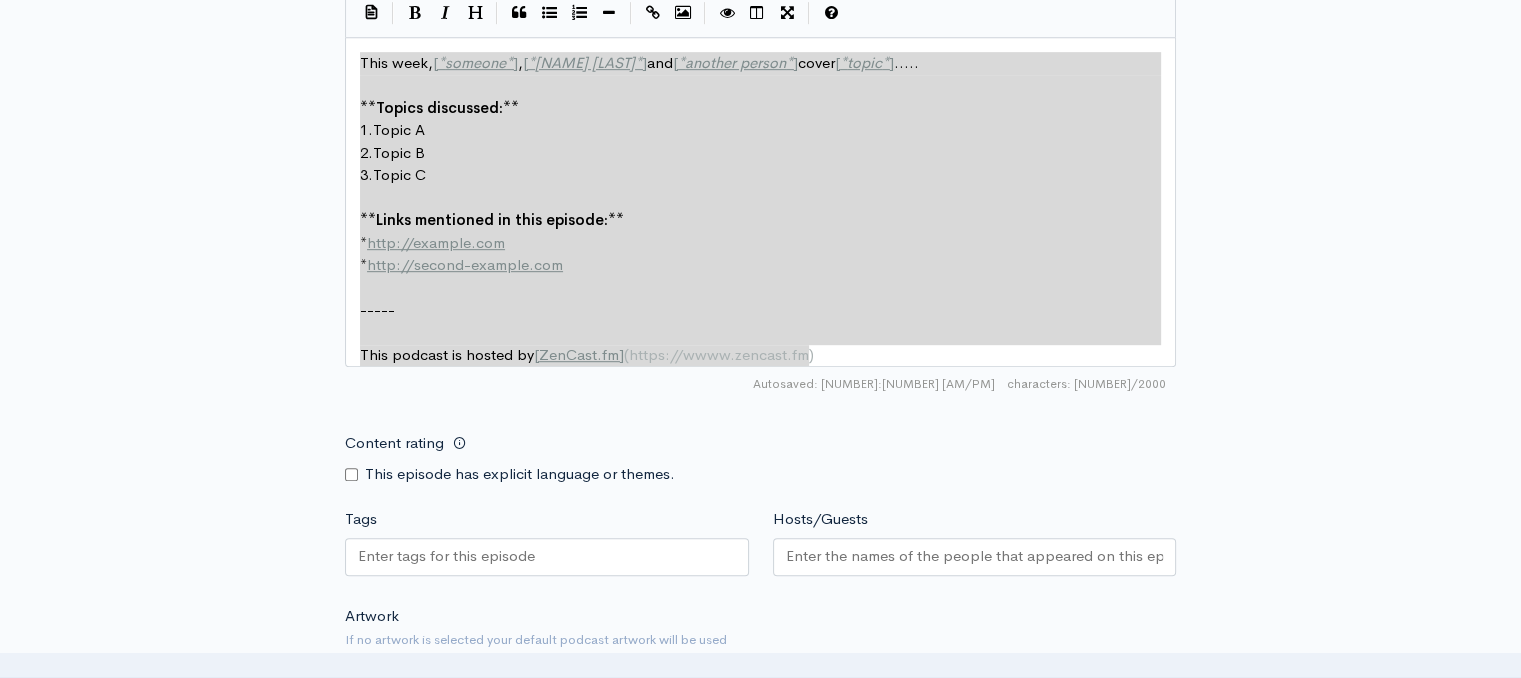 drag, startPoint x: 930, startPoint y: 369, endPoint x: 314, endPoint y: 63, distance: 687.81683 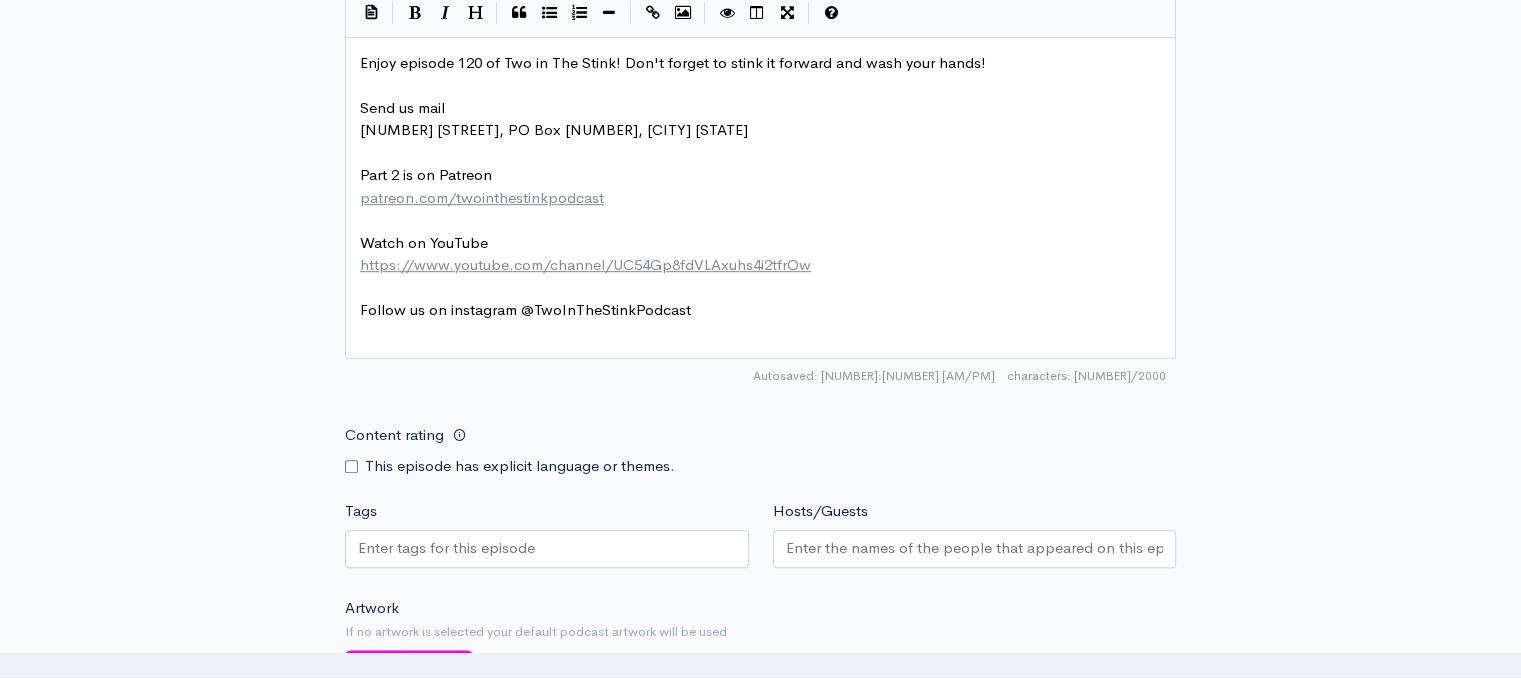 click on "New episode
Create a new episode
Back to episodes
Audio file                       100   Uploading: 100% 85 MB of 85 MB  ·  0s left   ZenCast recommends uploading an audio file exported from your editing
software as: MP3, Mono, CBR (Constant Bitrate), 96 kbps, 44.1 kHz and 16 bit   Episode type   Full (Complete content that stands by itself) Trailer (a short, promotional piece of content that represents a preview for a show) Bonus (extra content for a show (for example, behind the scenes information or interviews with the cast) Full (Complete content that stands by itself)     Title   121. Defecate w/ Raab Himself (PT 1)   Your episode title should  not  include your podcast
title, episode number, or season number.   Slug   121-defecate-w-raab-himself-pt-1   The slug will be used in the URL for the episode.     Subtitle   Viva la bam, CKY, Jackass, Raab is the man.     Publication date and time" at bounding box center (761, 9) 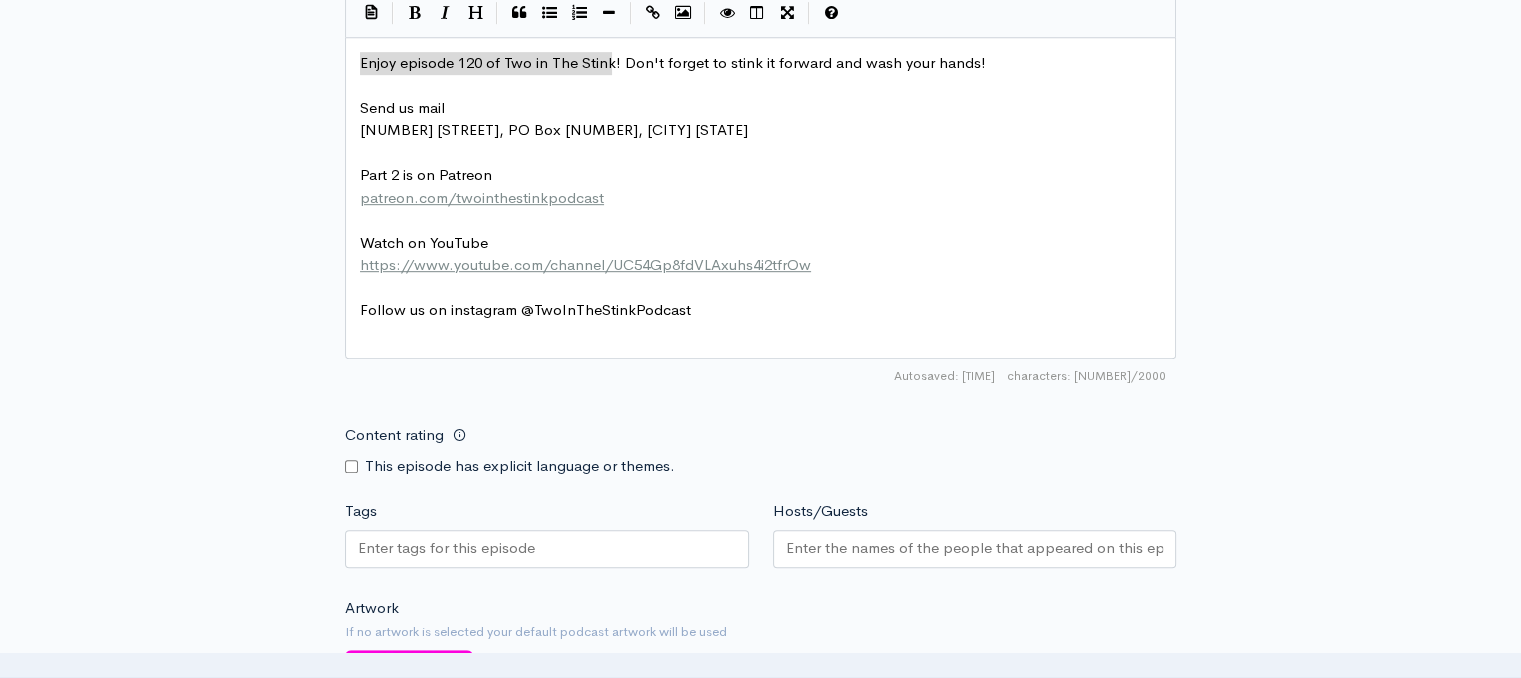 drag, startPoint x: 614, startPoint y: 61, endPoint x: 290, endPoint y: 39, distance: 324.74606 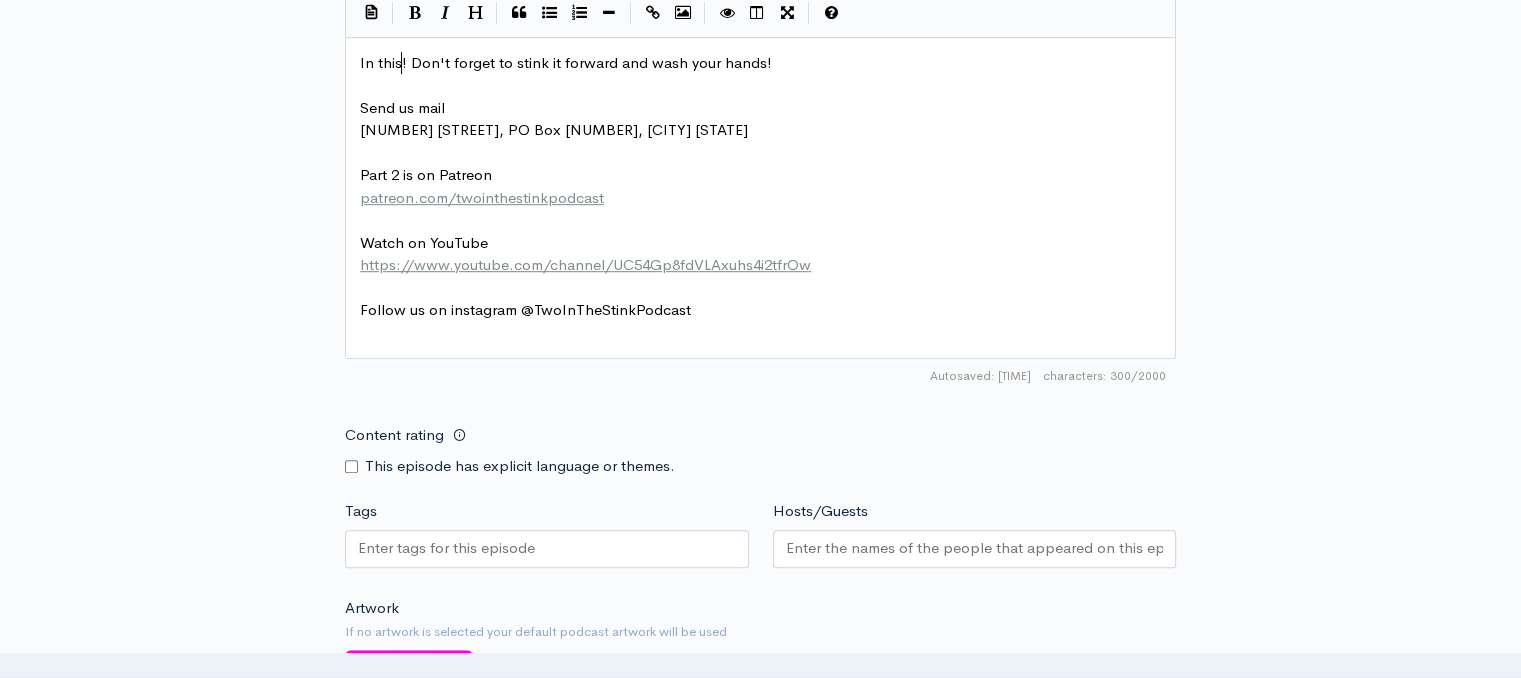 scroll, scrollTop: 7, scrollLeft: 23, axis: both 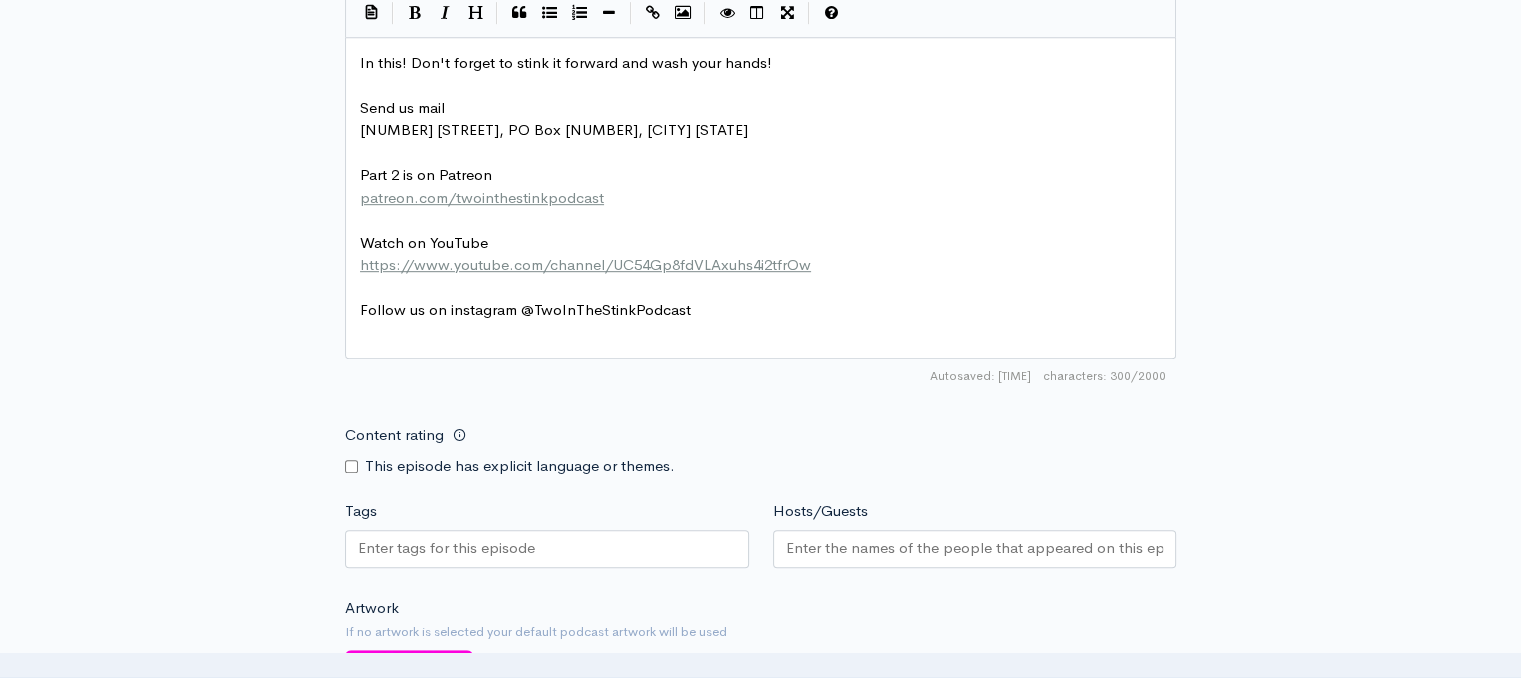 type on "this" 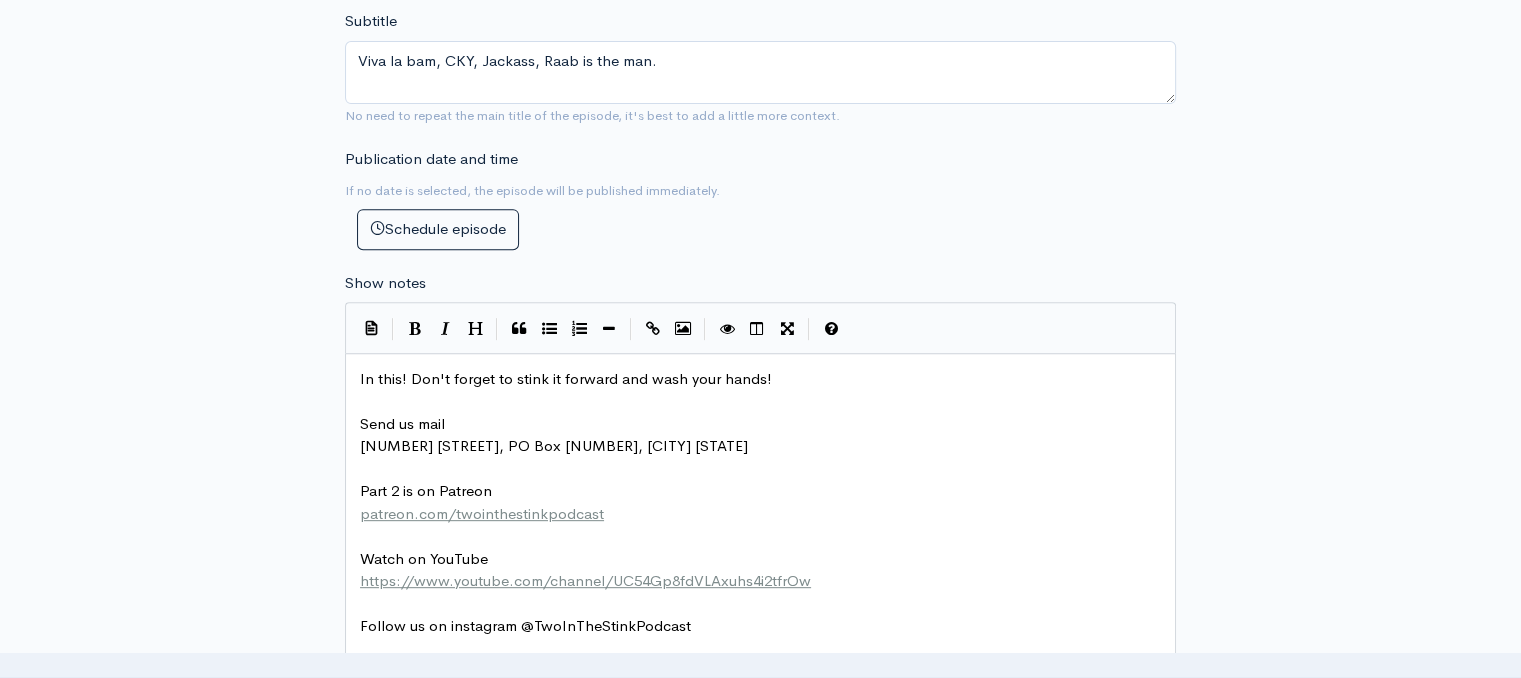 scroll, scrollTop: 750, scrollLeft: 0, axis: vertical 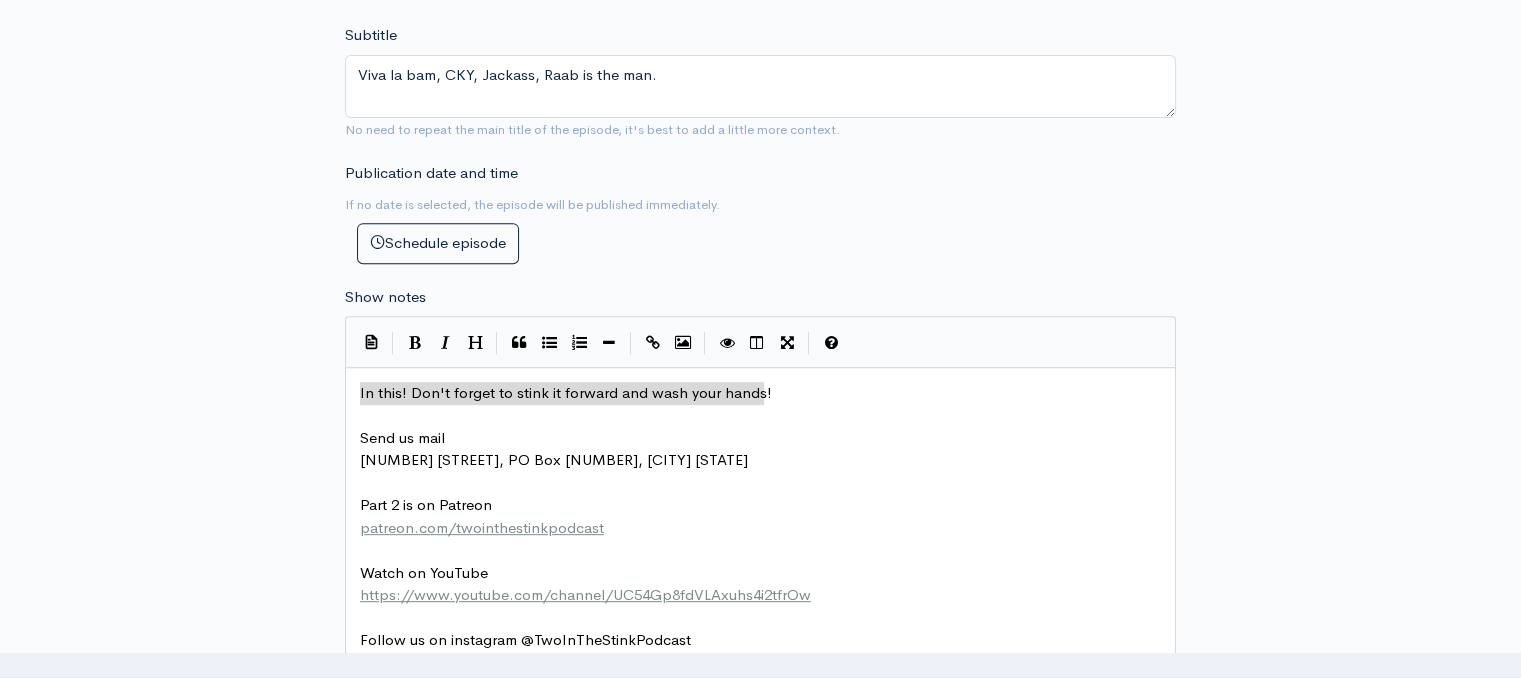 drag, startPoint x: 839, startPoint y: 385, endPoint x: 409, endPoint y: 358, distance: 430.84683 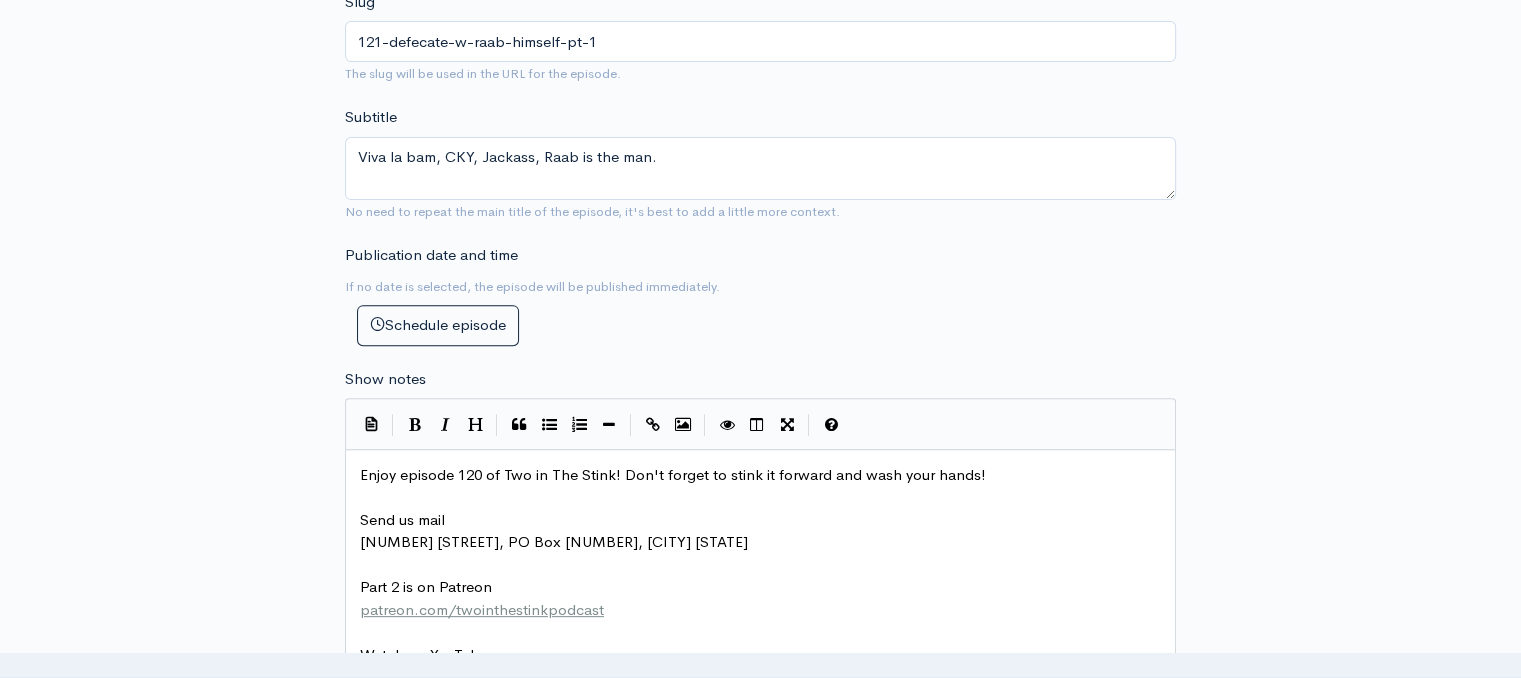 scroll, scrollTop: 672, scrollLeft: 0, axis: vertical 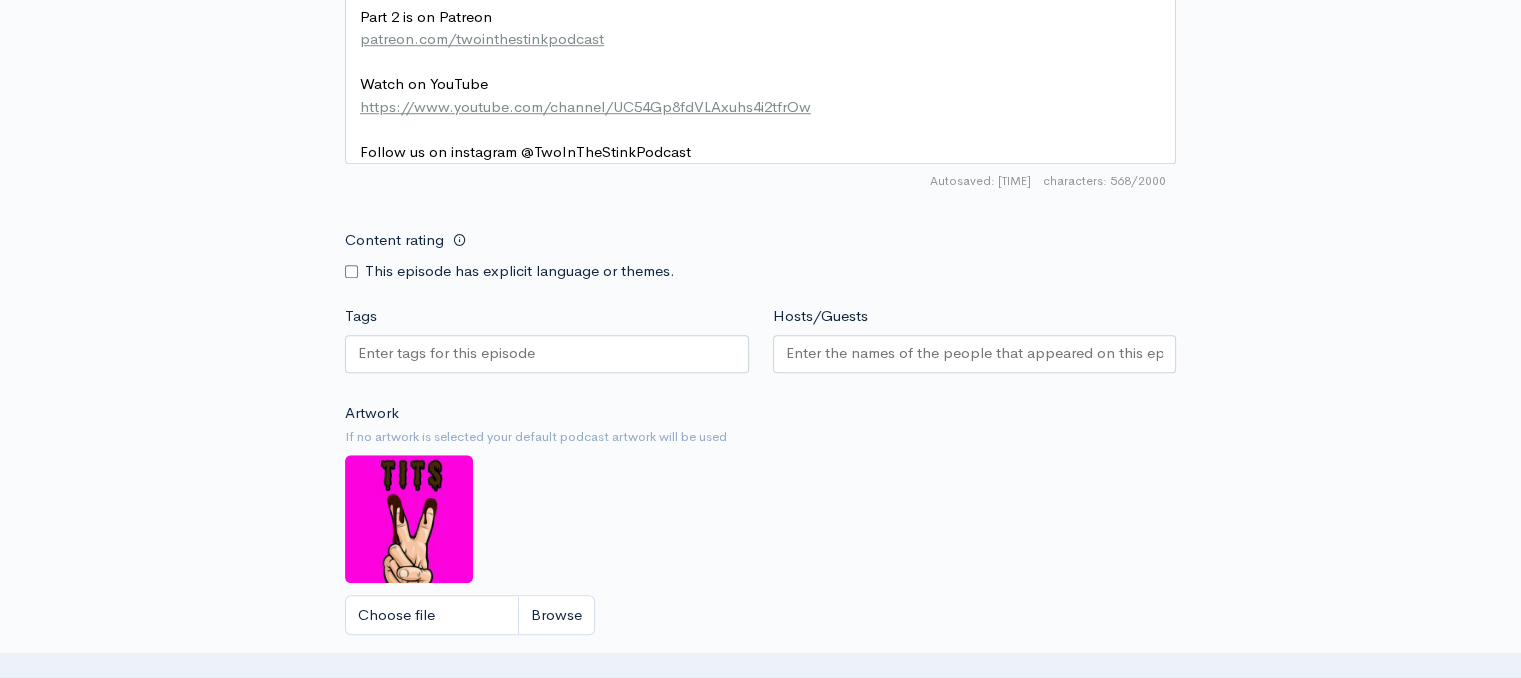click on "Content rating" at bounding box center (351, 271) 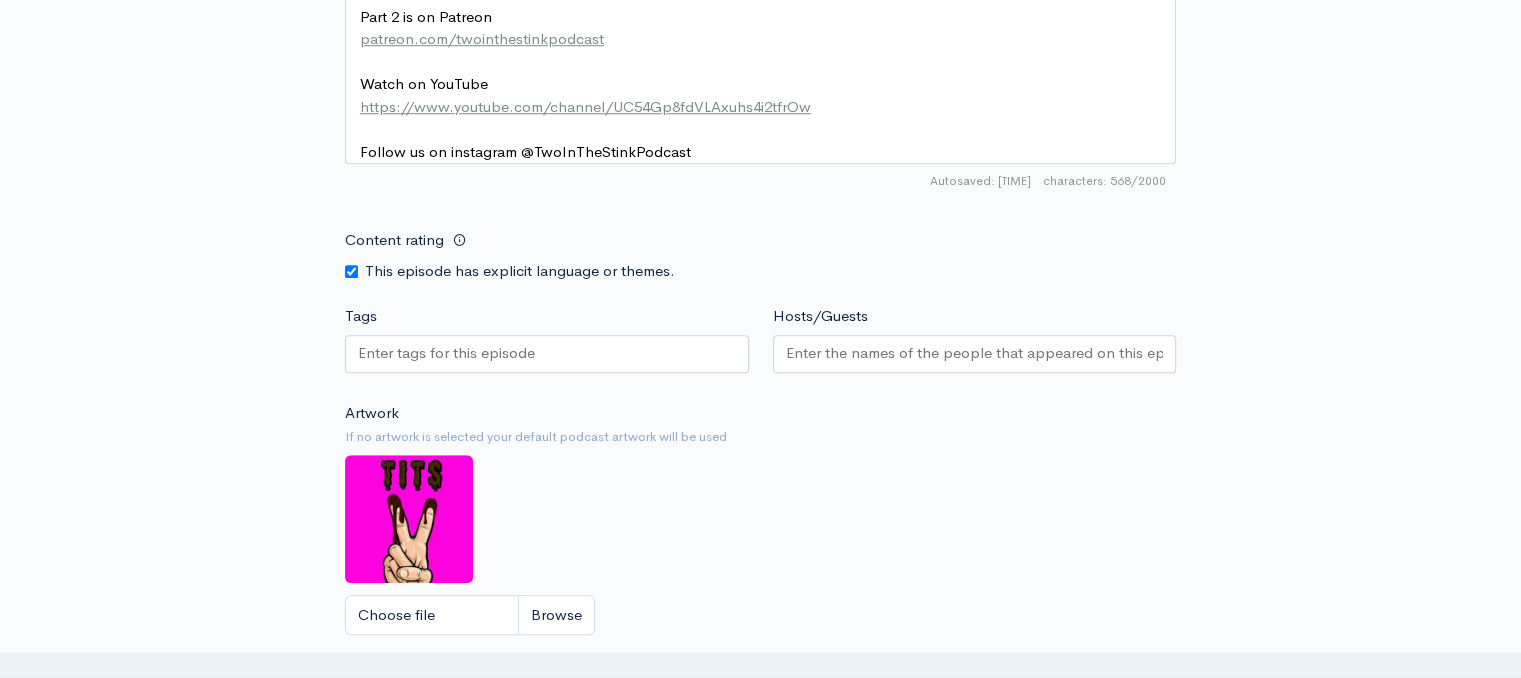 click on "Tags" at bounding box center (448, 353) 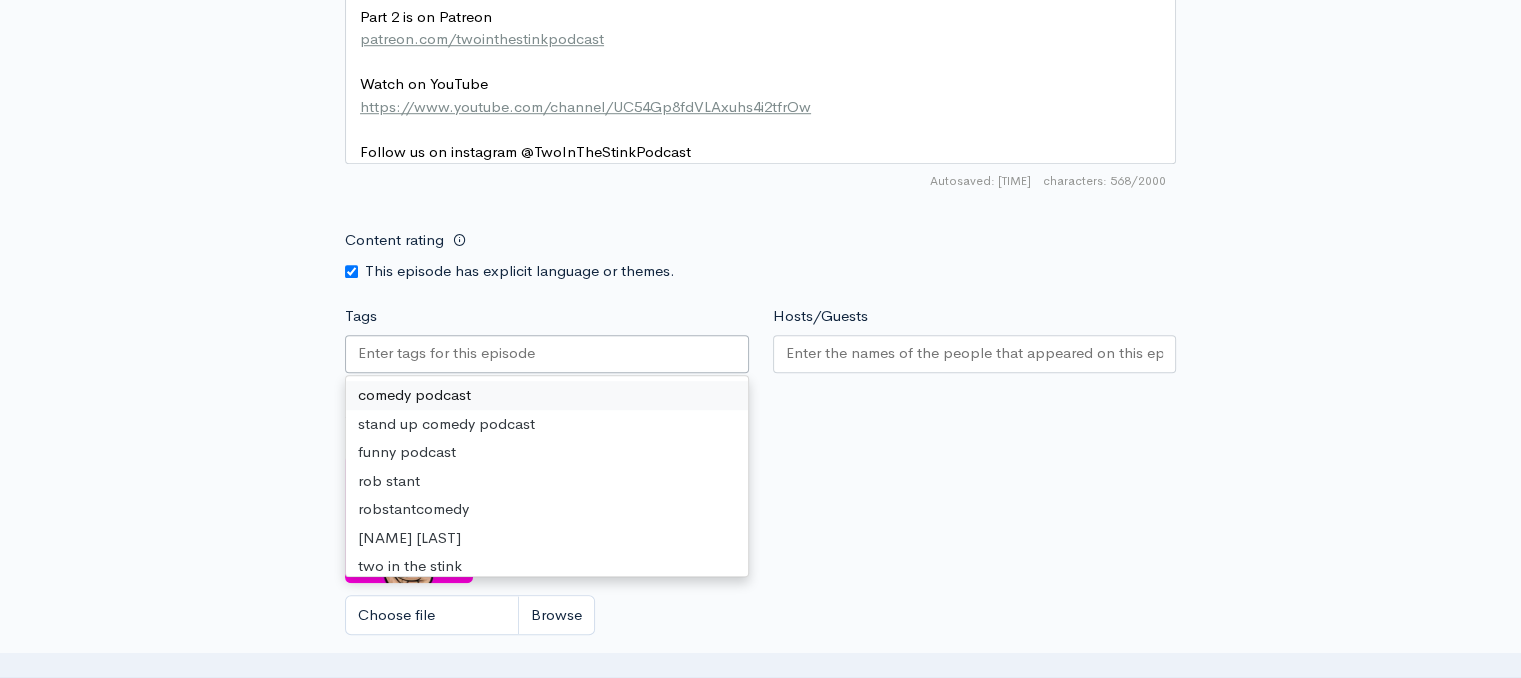 click on "Tags" at bounding box center [448, 353] 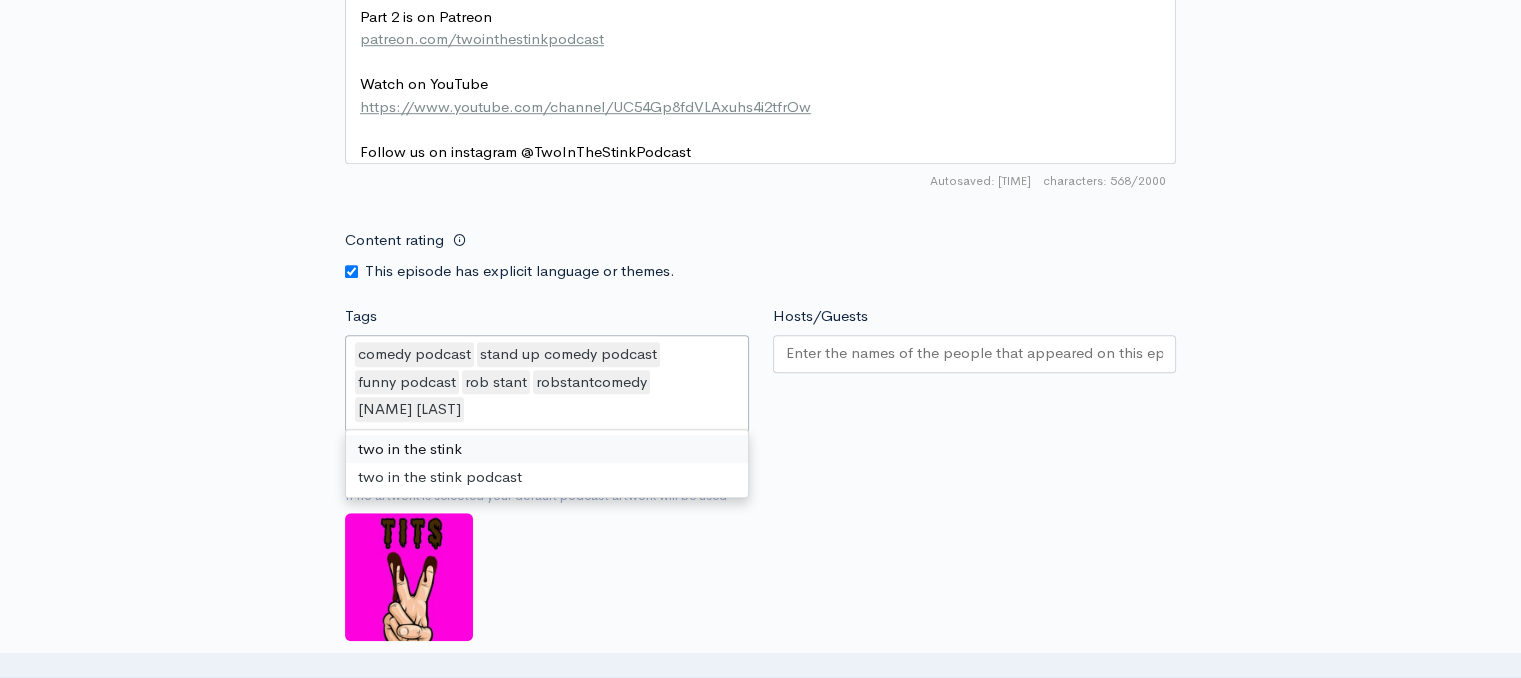 click on "two in the stink two in the stink podcast" at bounding box center (547, 463) 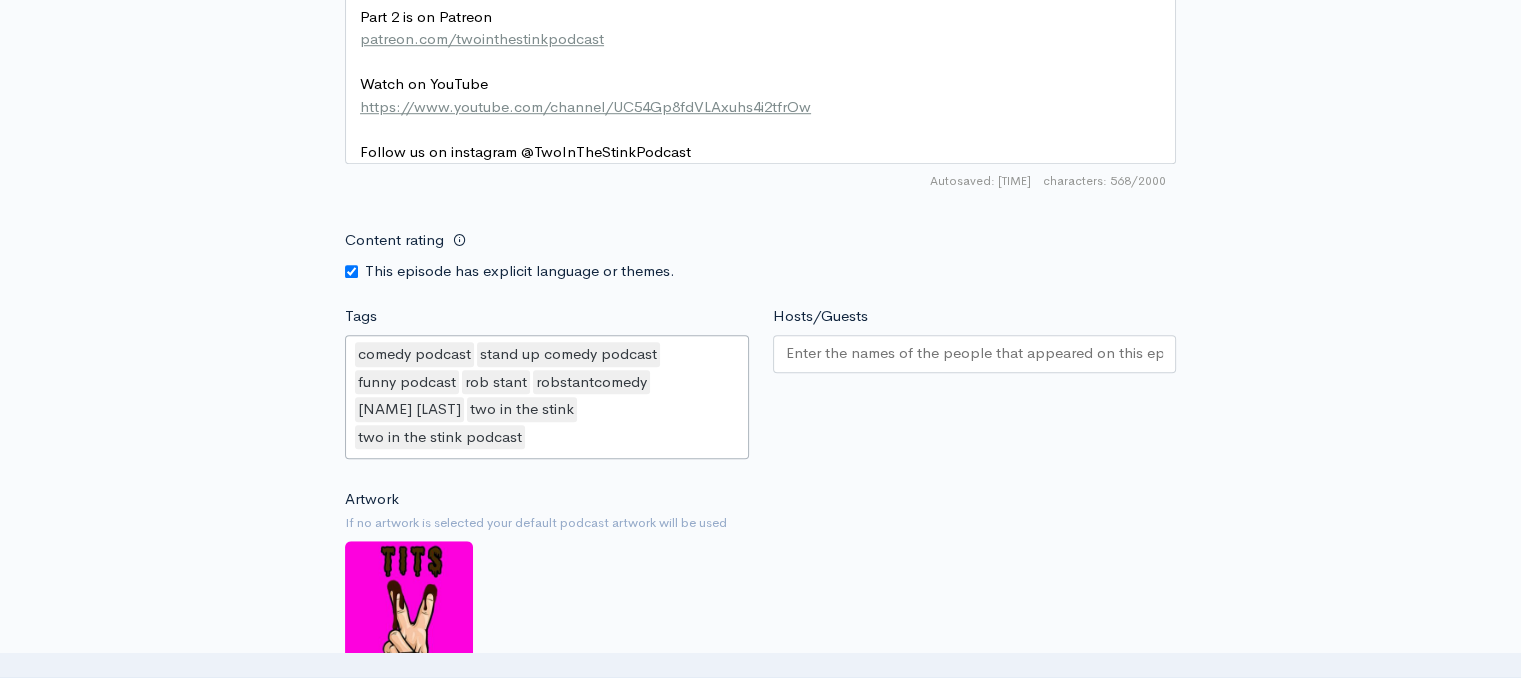 click at bounding box center [547, 397] 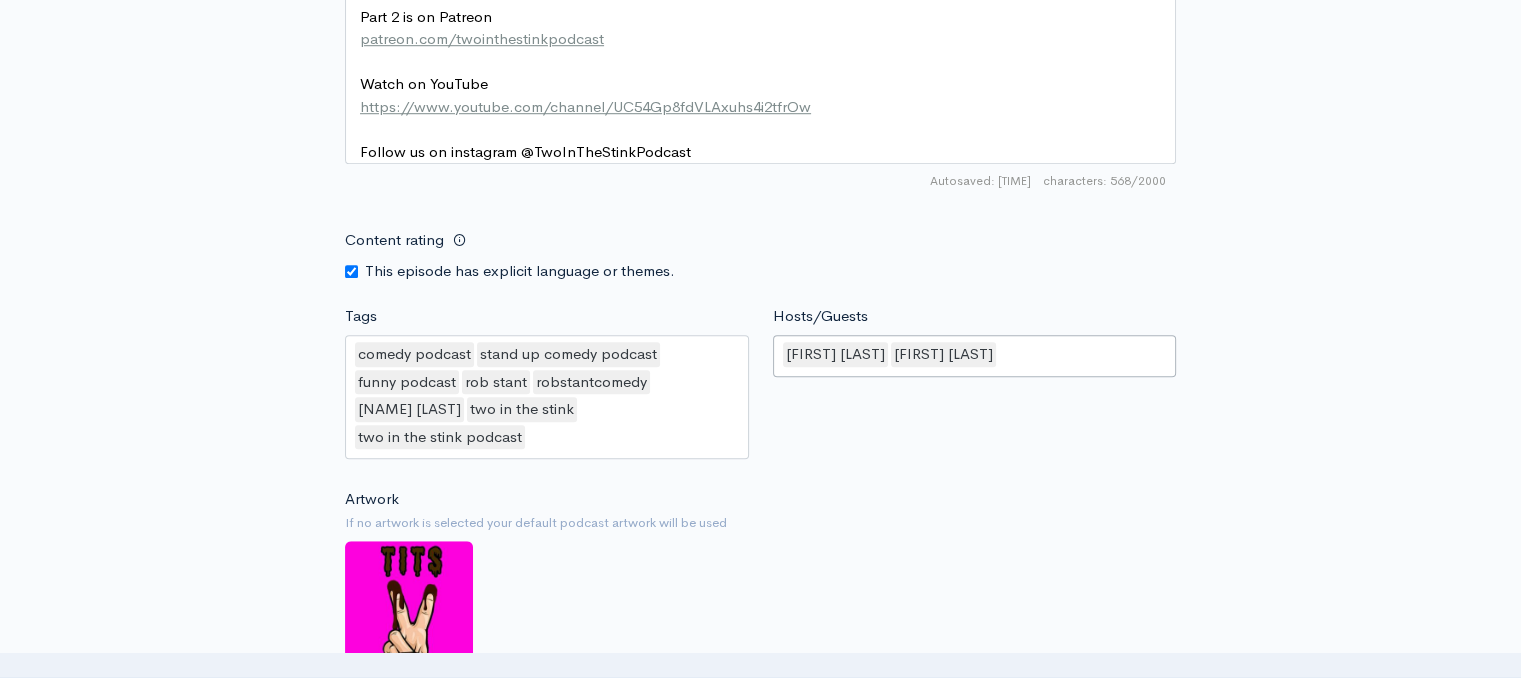 click on "New episode
Create a new episode
Back to episodes
Audio file                       100   Uploading: 100% 85 MB of 85 MB  ·  0s left   ZenCast recommends uploading an audio file exported from your editing
software as: MP3, Mono, CBR (Constant Bitrate), 96 kbps, 44.1 kHz and 16 bit   Episode type   Full (Complete content that stands by itself) Trailer (a short, promotional piece of content that represents a preview for a show) Bonus (extra content for a show (for example, behind the scenes information or interviews with the cast) Full (Complete content that stands by itself)     Title   121. Defecate w/ Raab Himself (PT 1)   Your episode title should  not  include your podcast
title, episode number, or season number.   Slug   121-defecate-w-raab-himself-pt-1   The slug will be used in the URL for the episode.     Subtitle   Viva la bam, CKY, Jackass, Raab is the man.     Publication date and time" at bounding box center (760, -249) 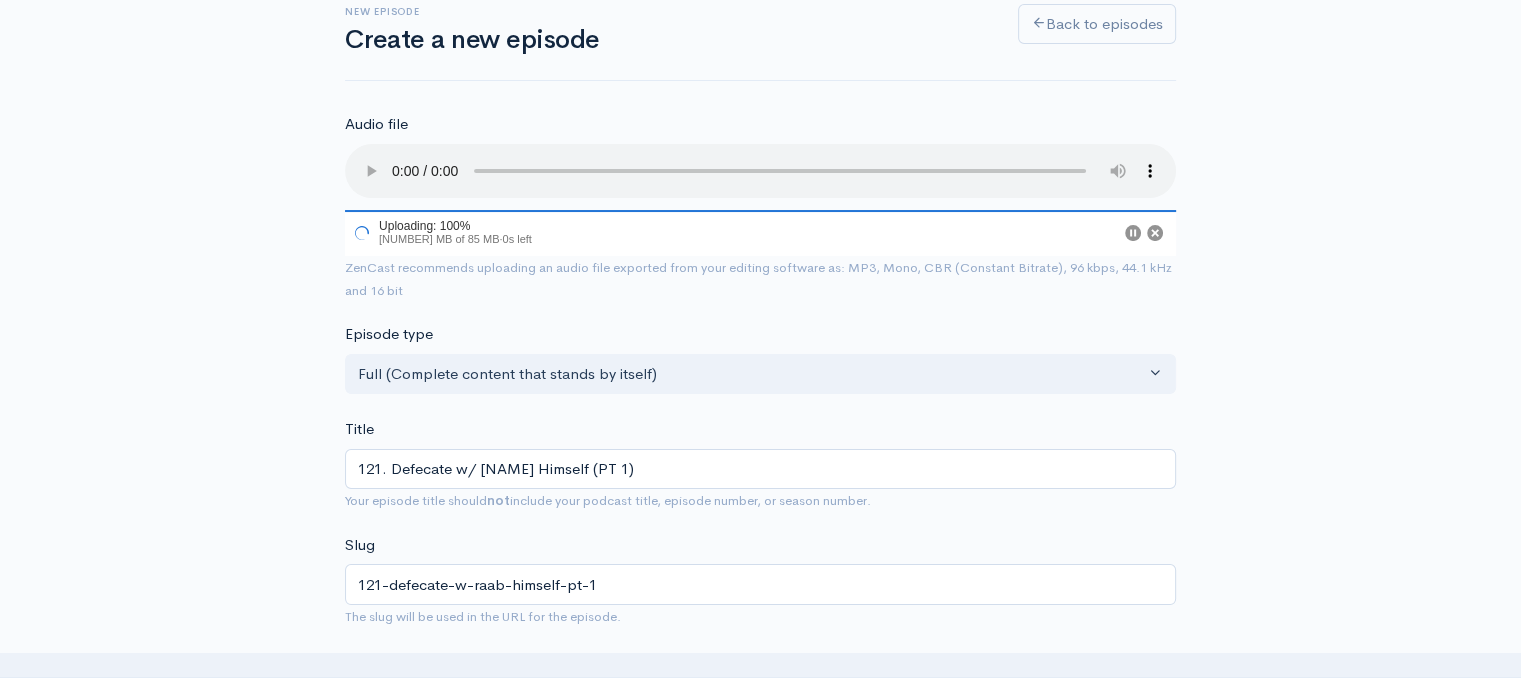 scroll, scrollTop: 108, scrollLeft: 0, axis: vertical 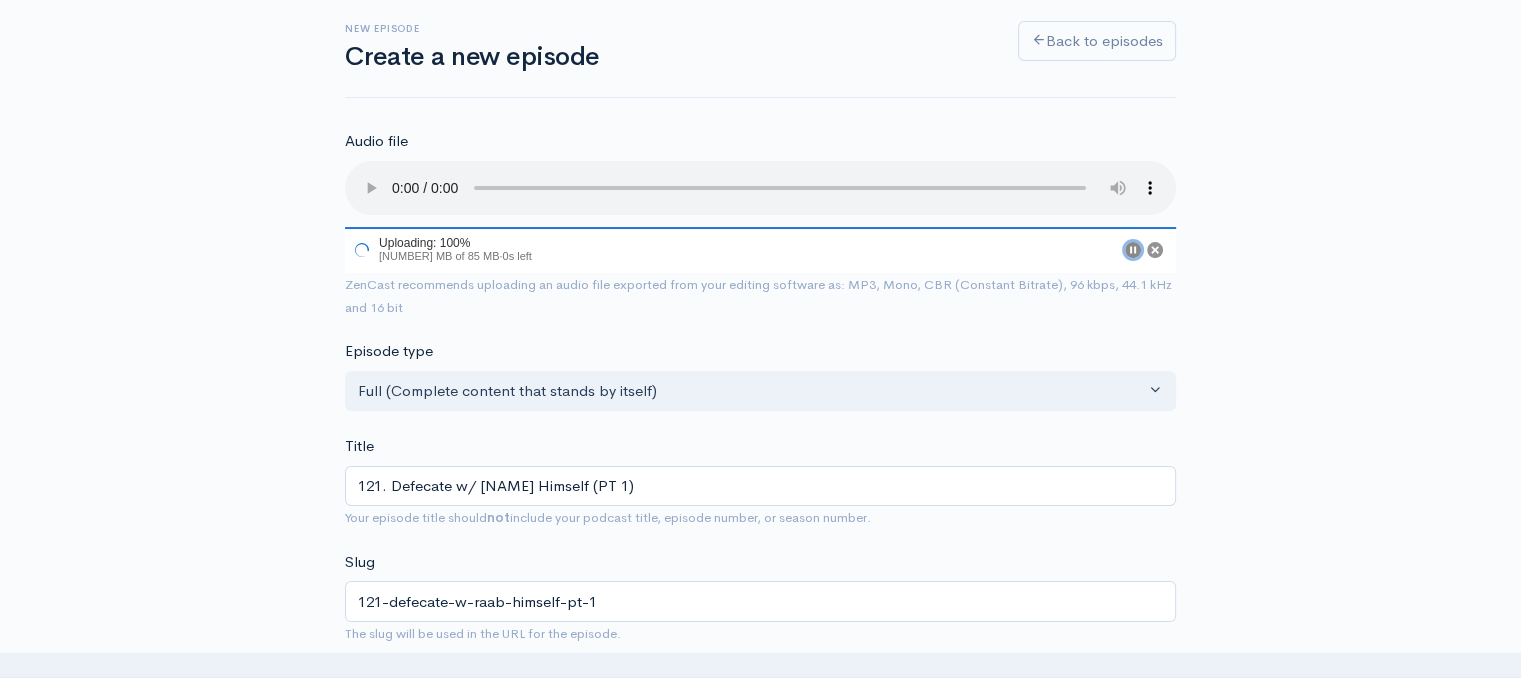 click at bounding box center (1133, 250) 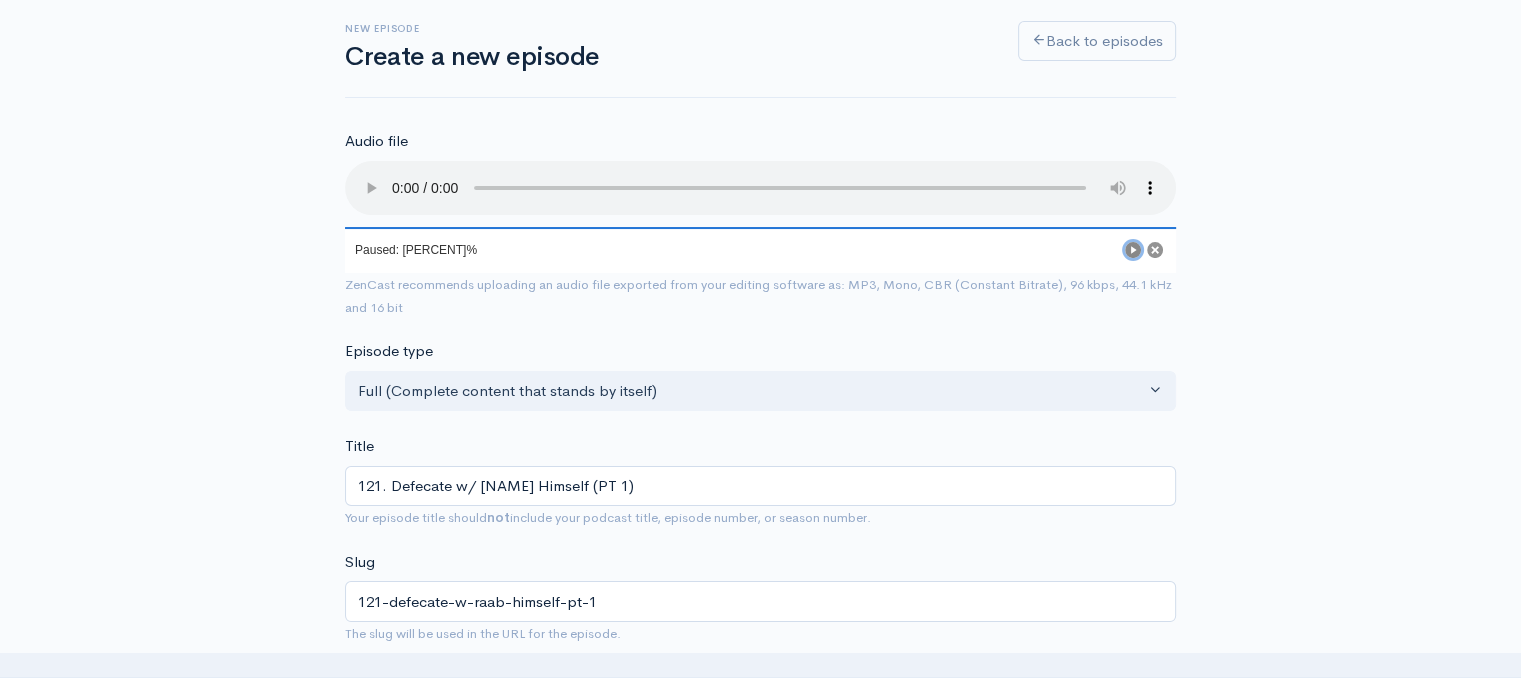 click at bounding box center (1133, 250) 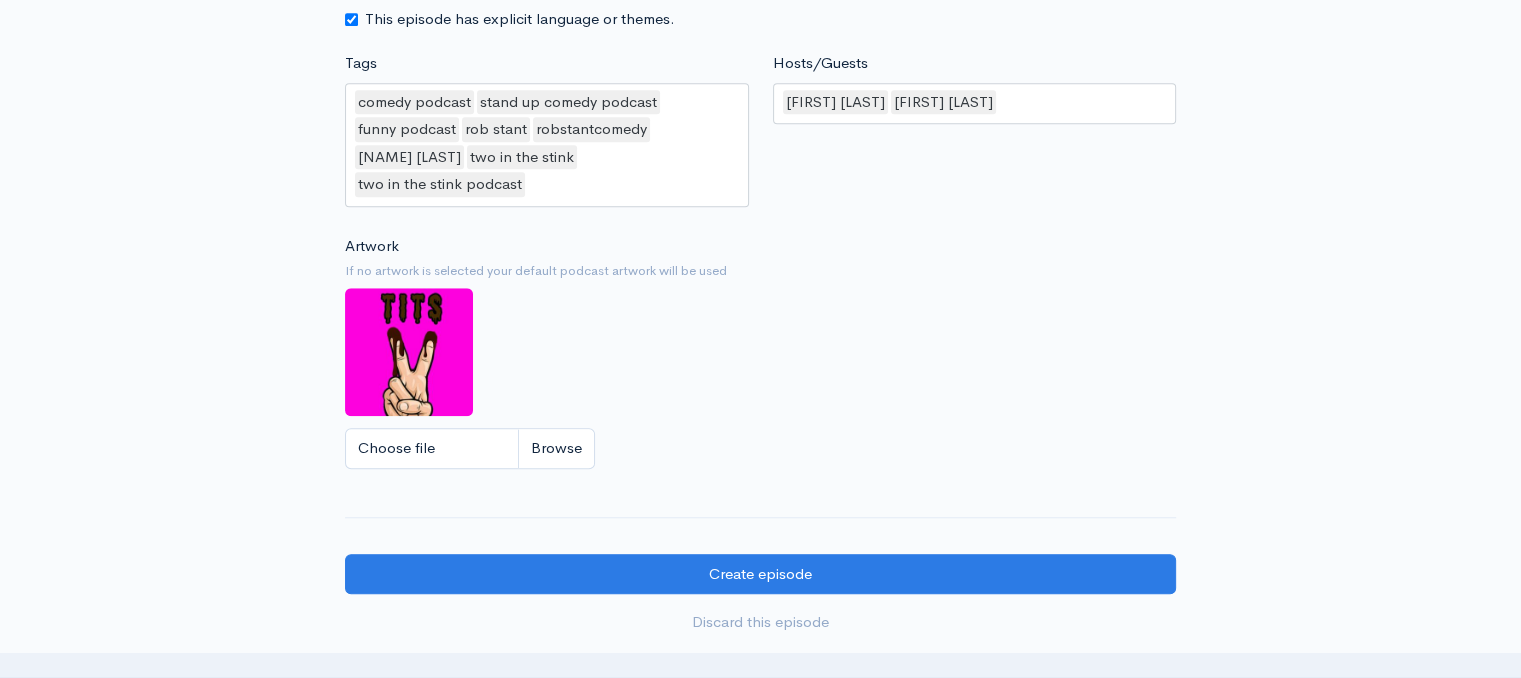 scroll, scrollTop: 2019, scrollLeft: 0, axis: vertical 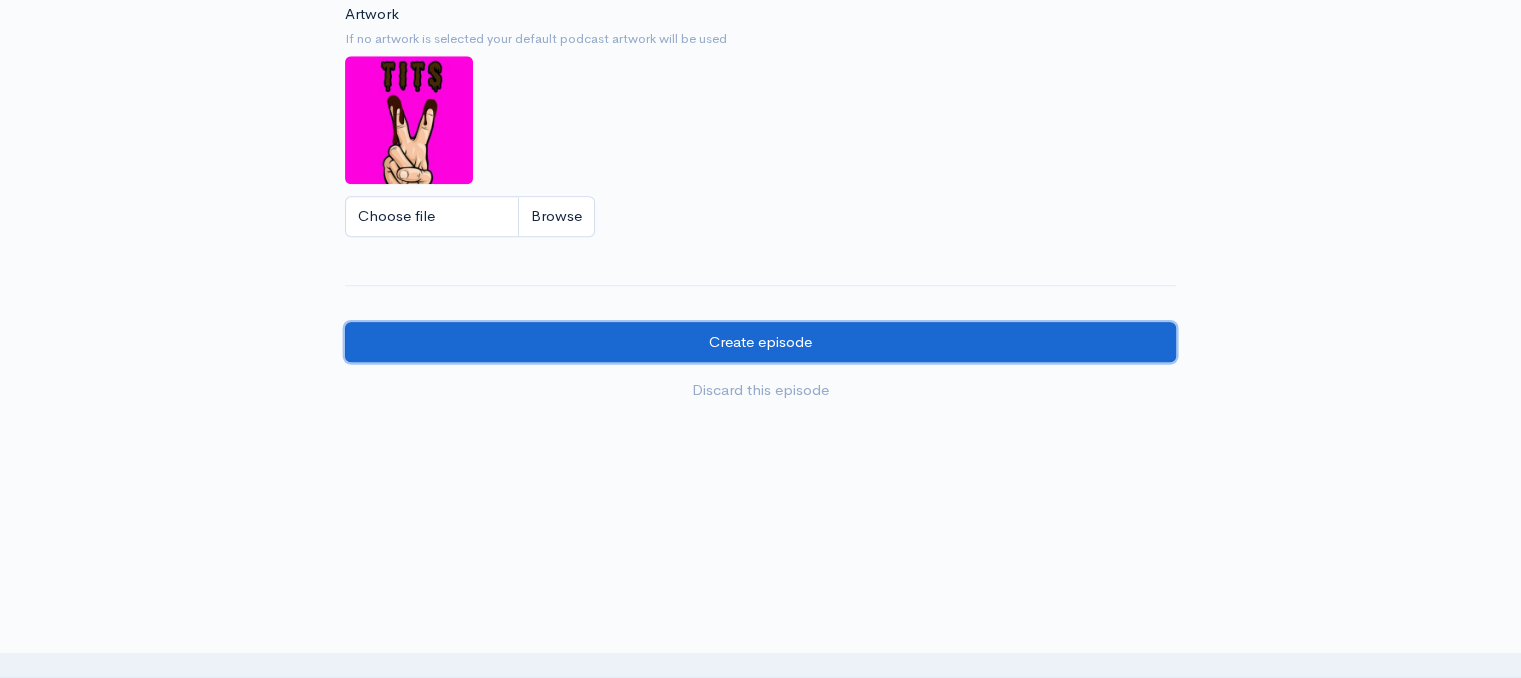 click on "Create episode" at bounding box center [760, 342] 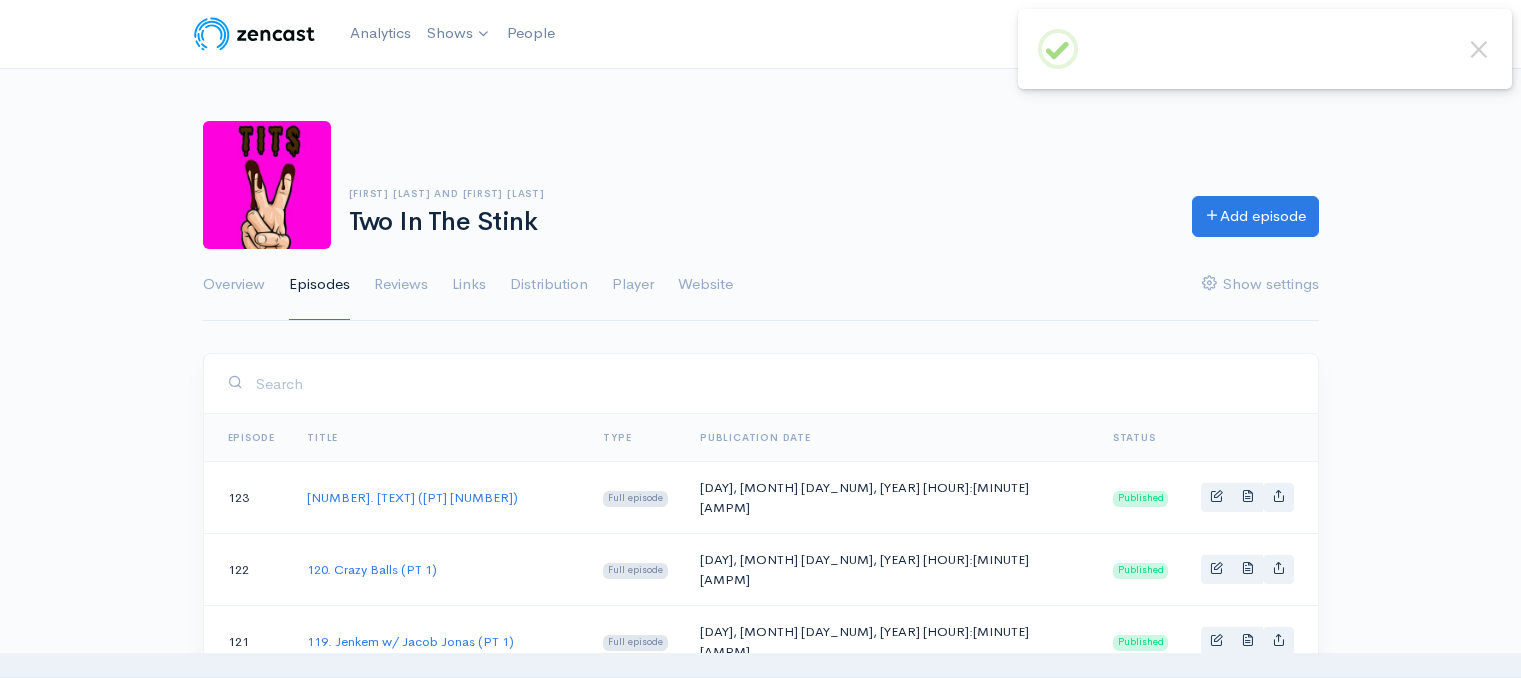 scroll, scrollTop: 0, scrollLeft: 0, axis: both 